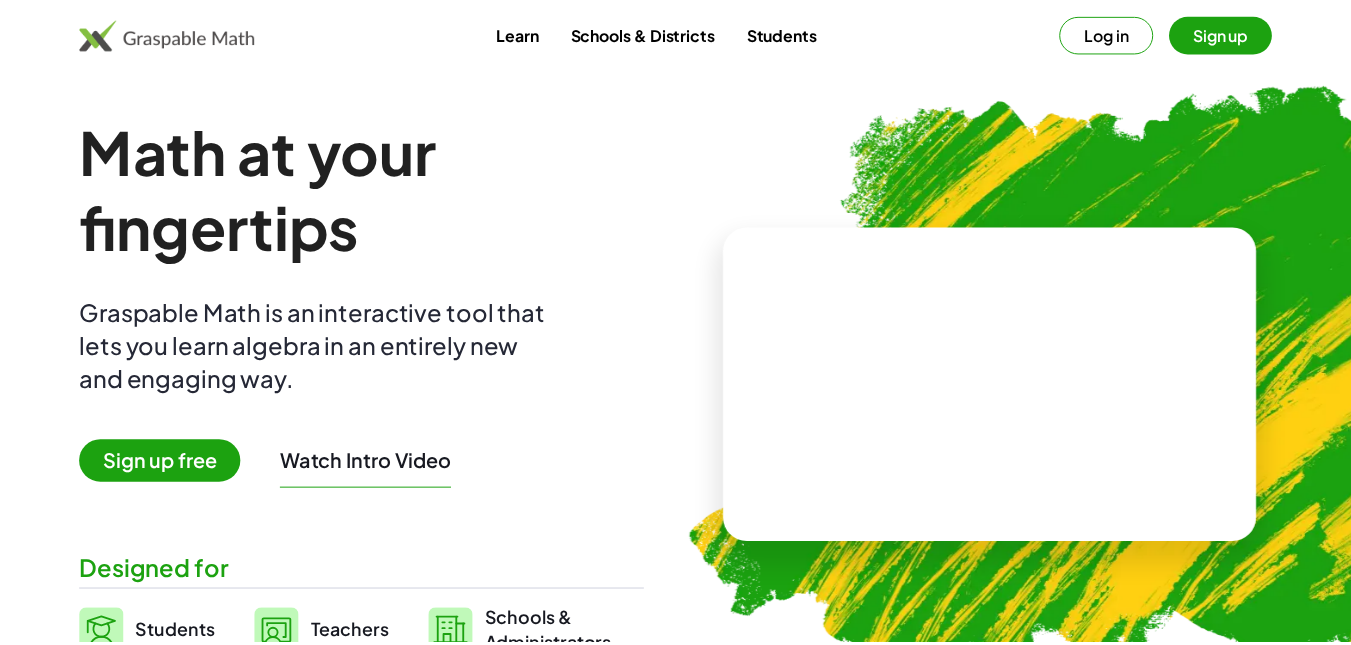 scroll, scrollTop: 0, scrollLeft: 0, axis: both 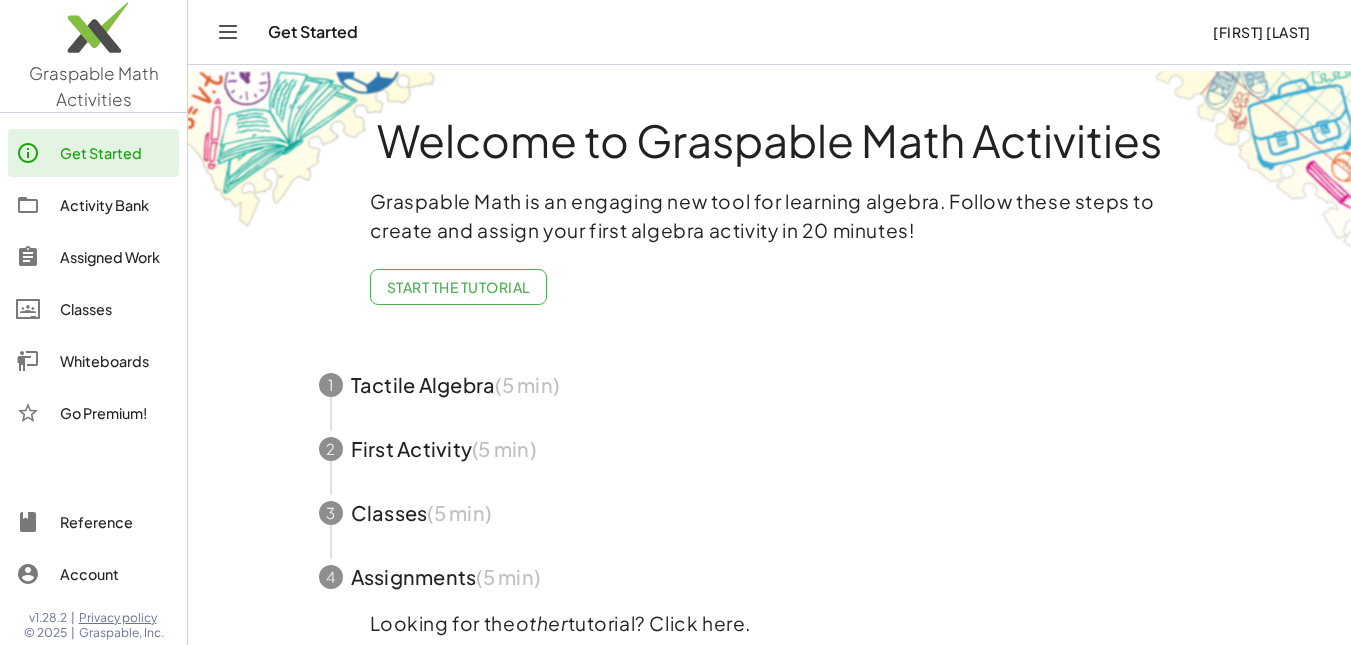 click on "Activity Bank" 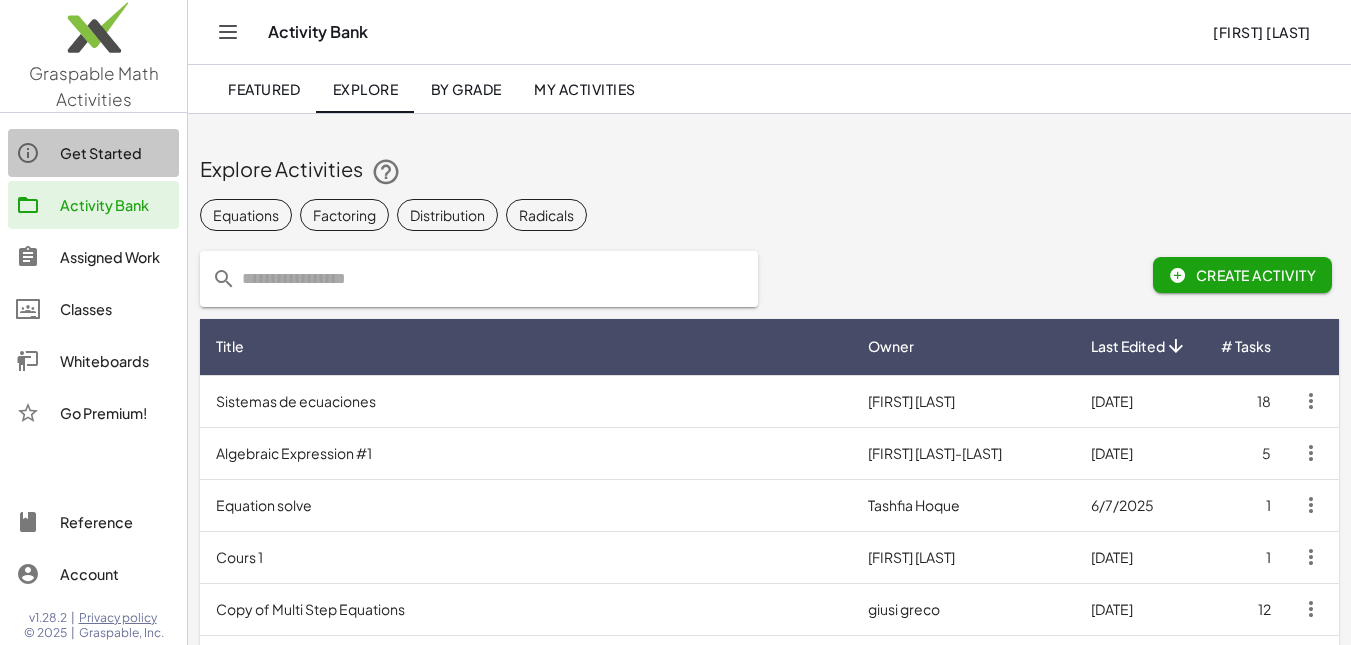 click on "Get Started" 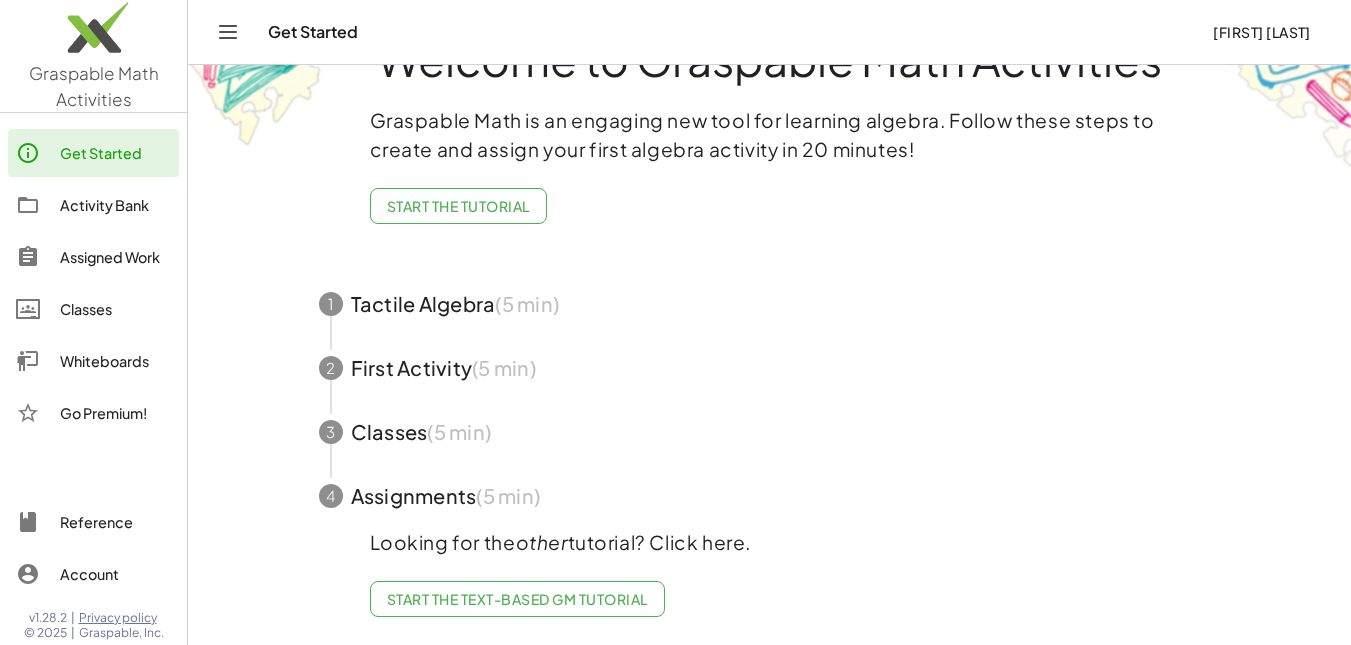 scroll, scrollTop: 0, scrollLeft: 0, axis: both 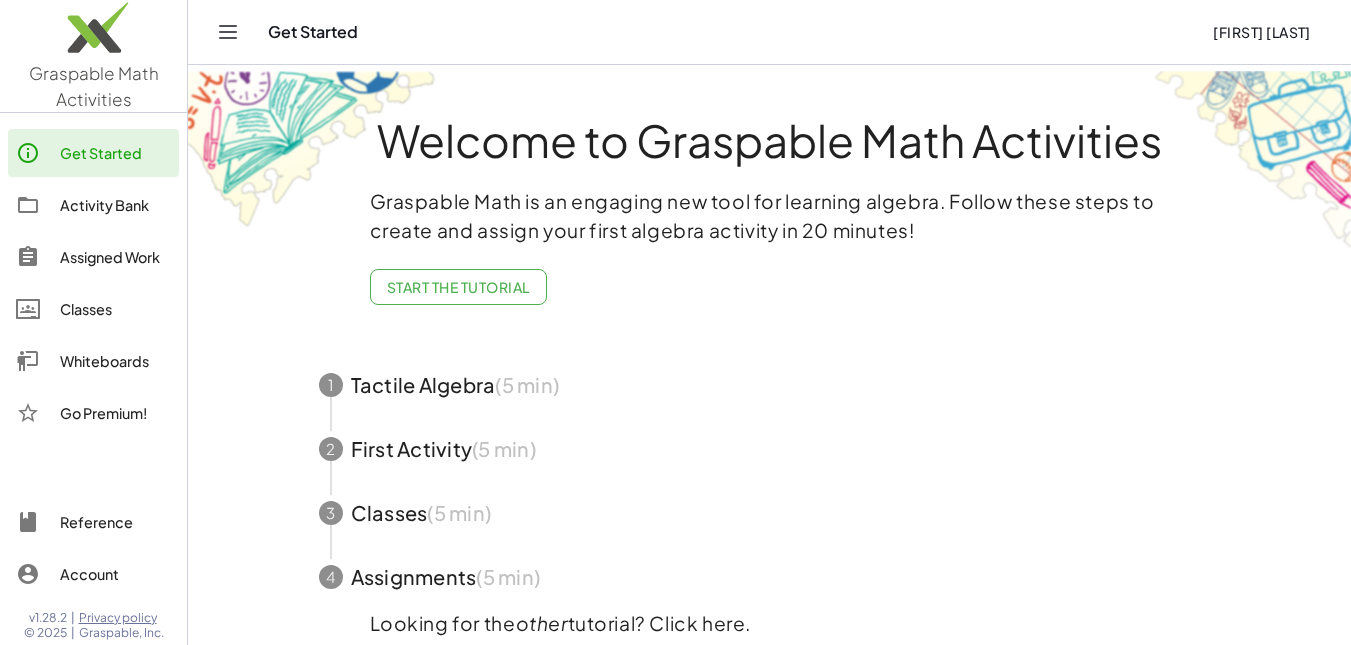 click 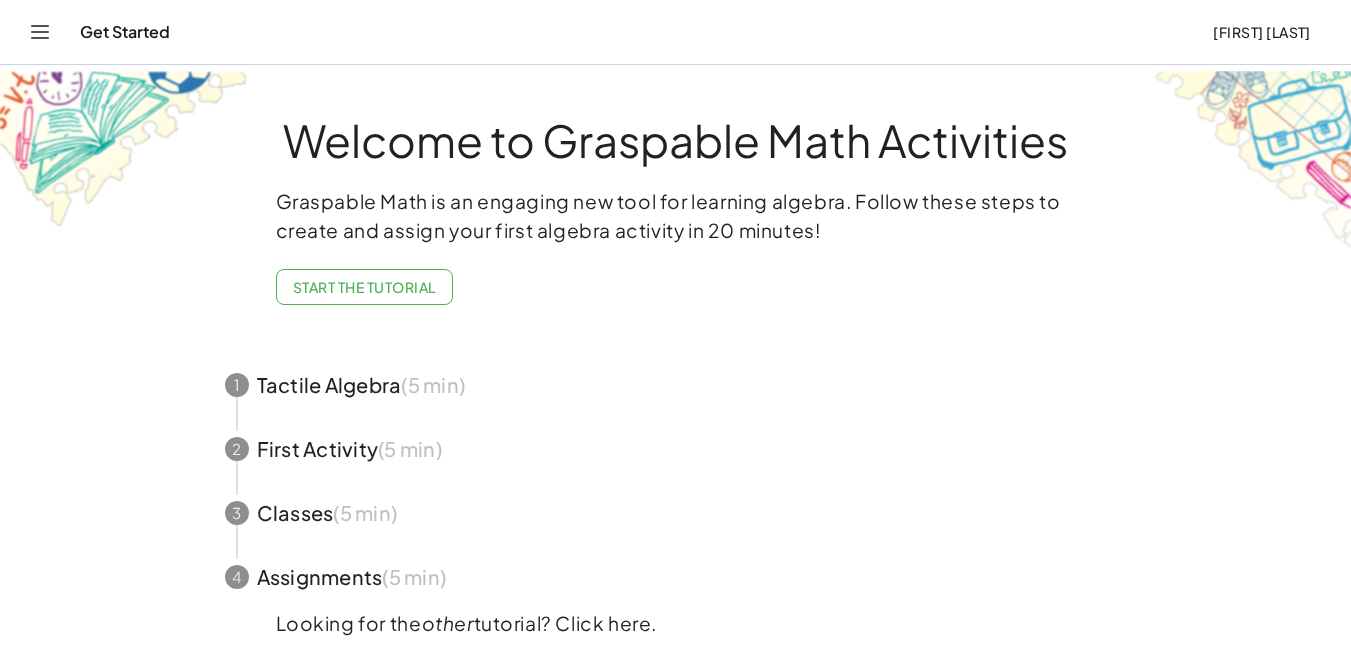 click 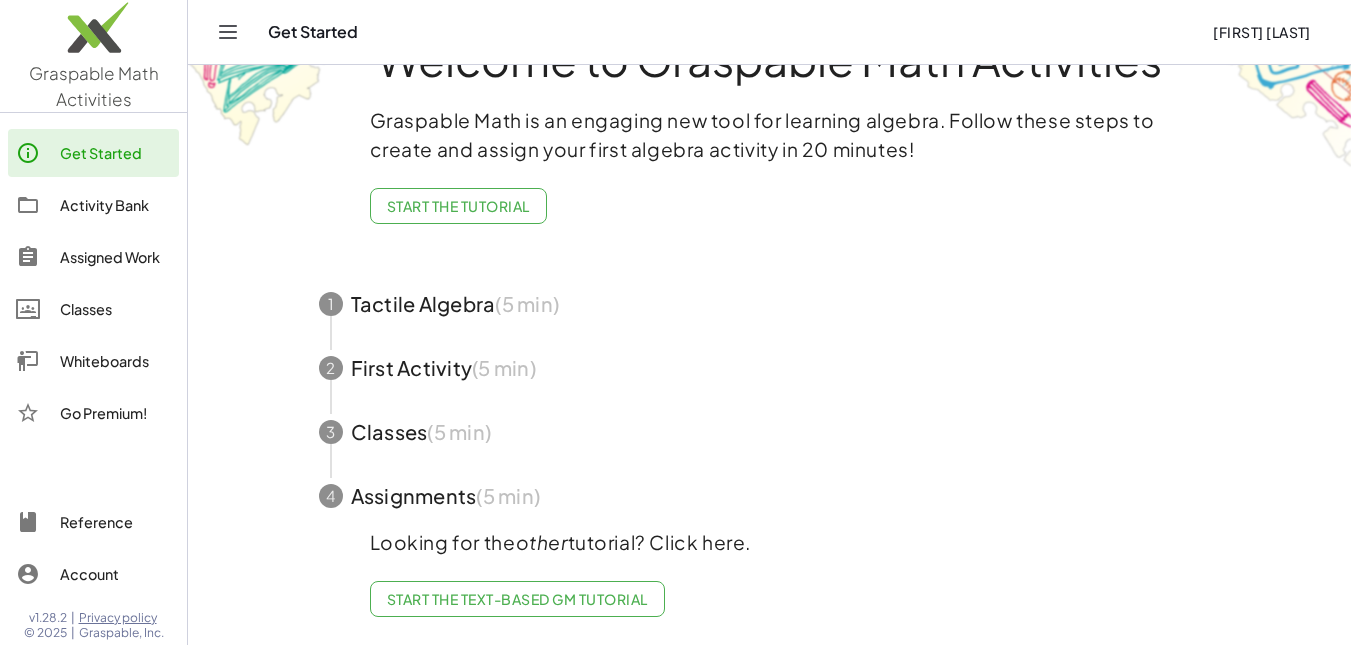 scroll, scrollTop: 149, scrollLeft: 0, axis: vertical 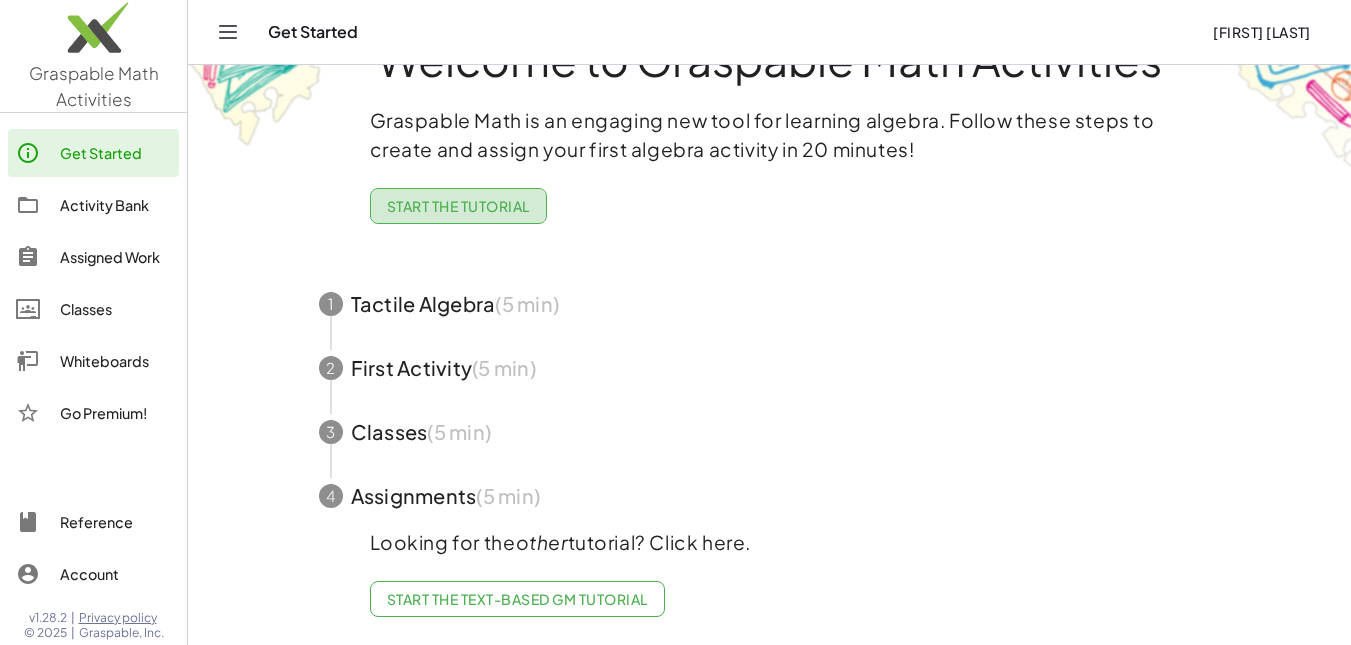 click on "Start the Tutorial" 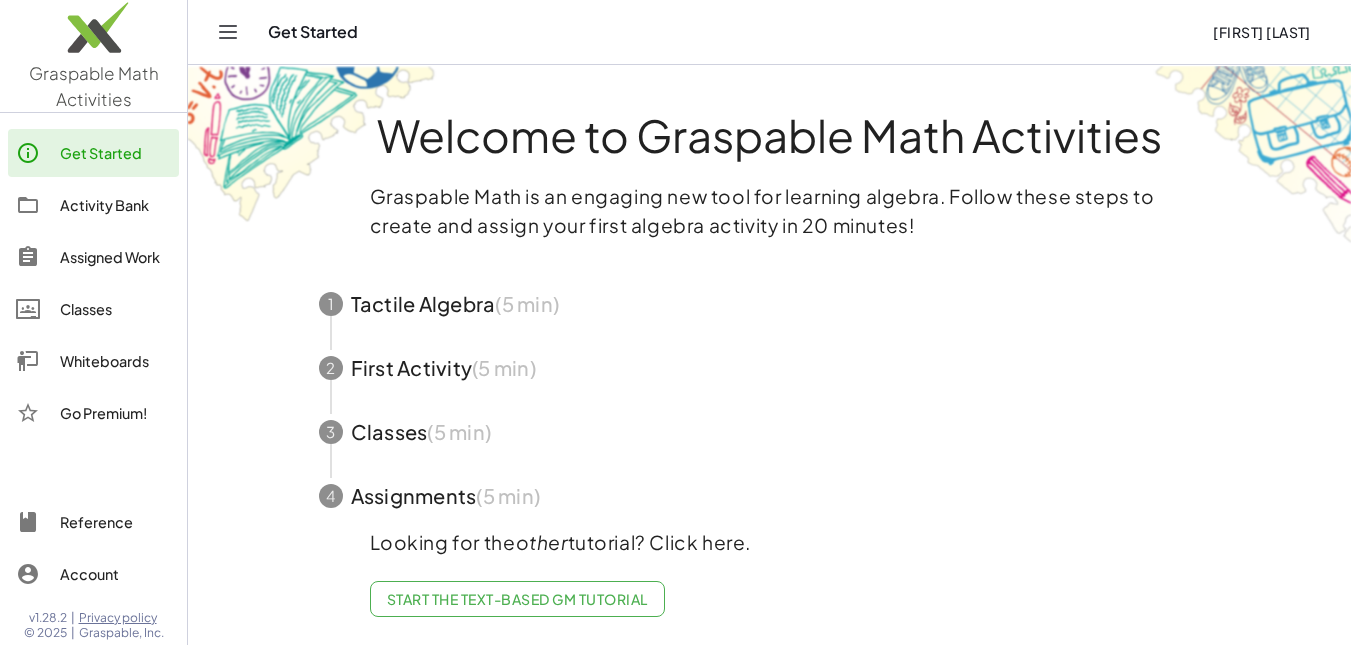 click on "Start the Text-based GM Tutorial" at bounding box center [517, 599] 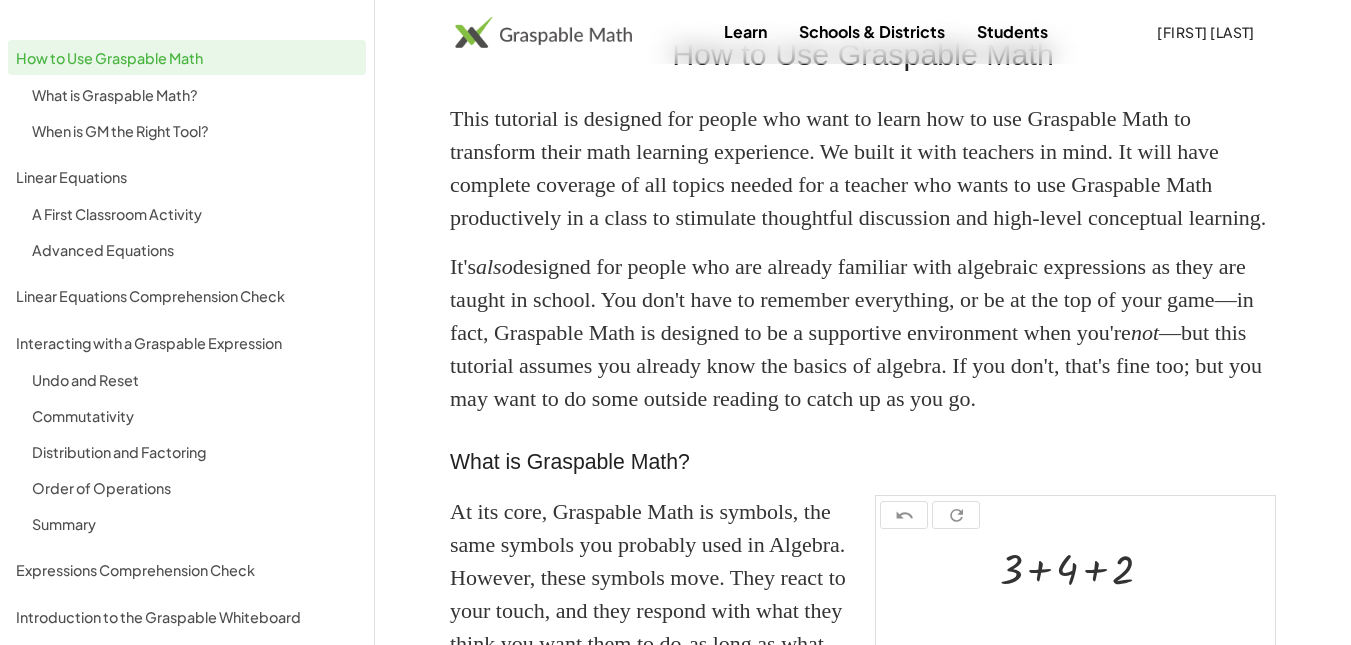 scroll, scrollTop: 0, scrollLeft: 0, axis: both 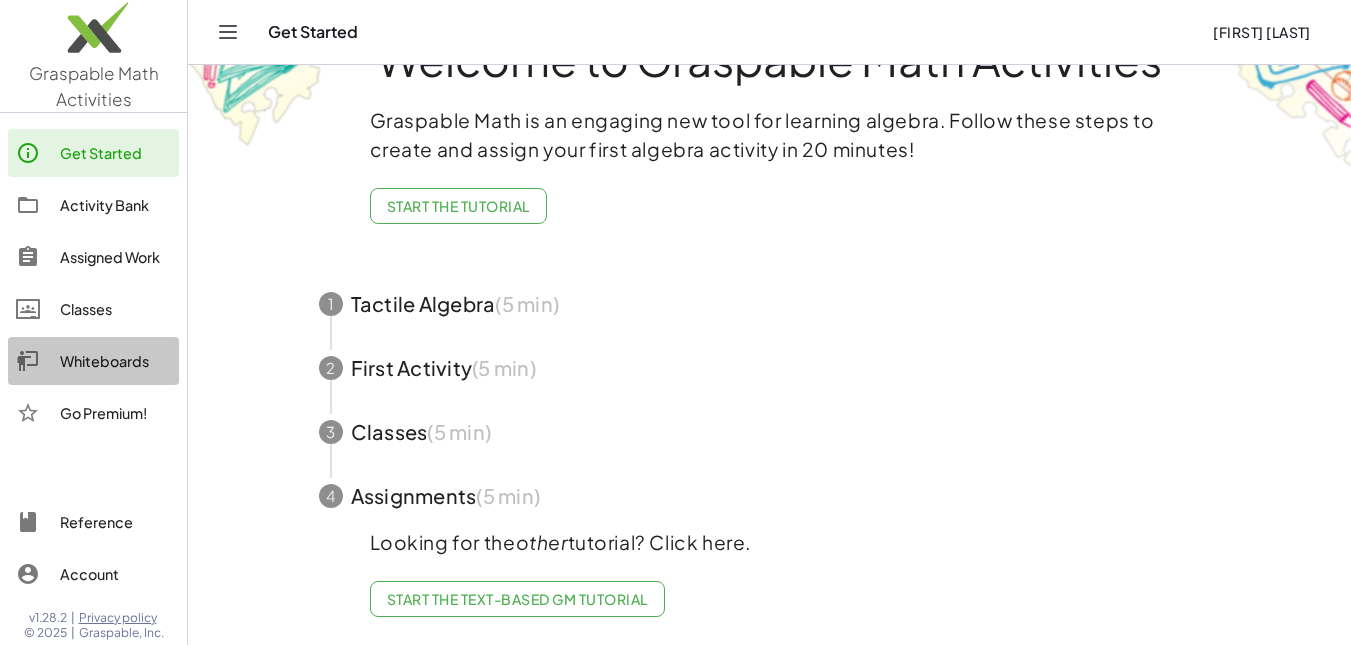 click on "Whiteboards" 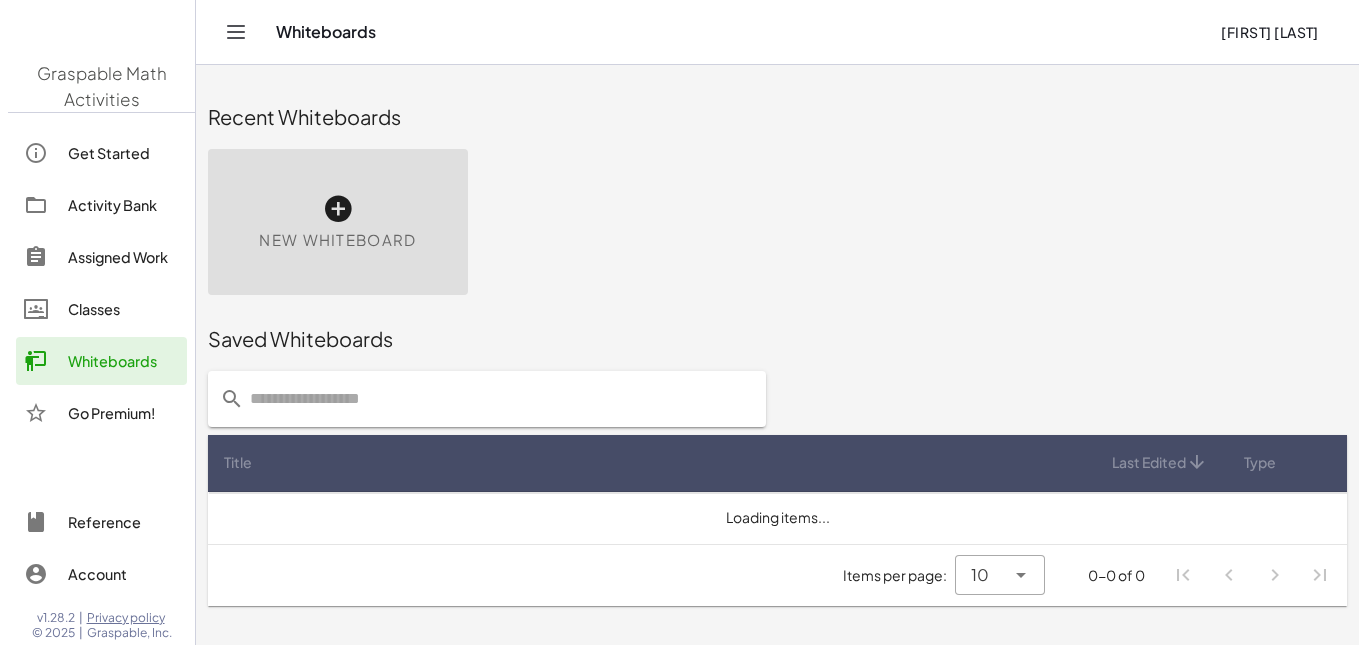 scroll, scrollTop: 0, scrollLeft: 0, axis: both 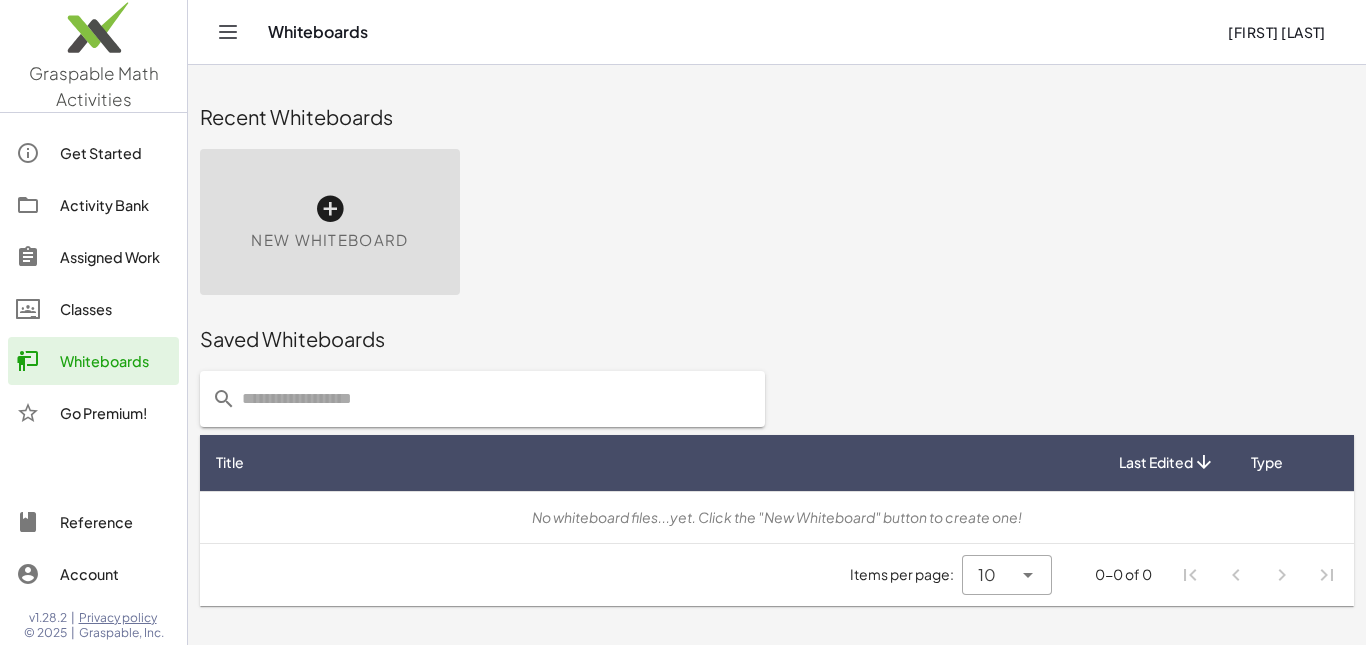 click at bounding box center [330, 209] 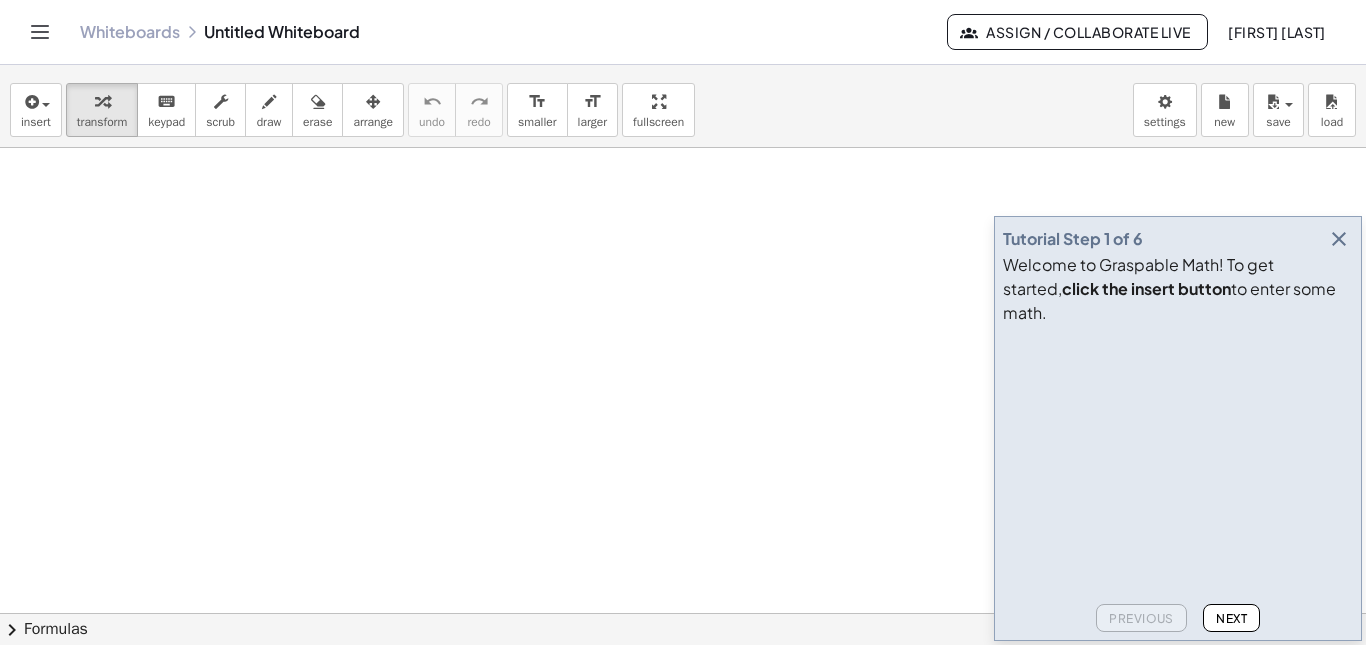 click at bounding box center [1339, 239] 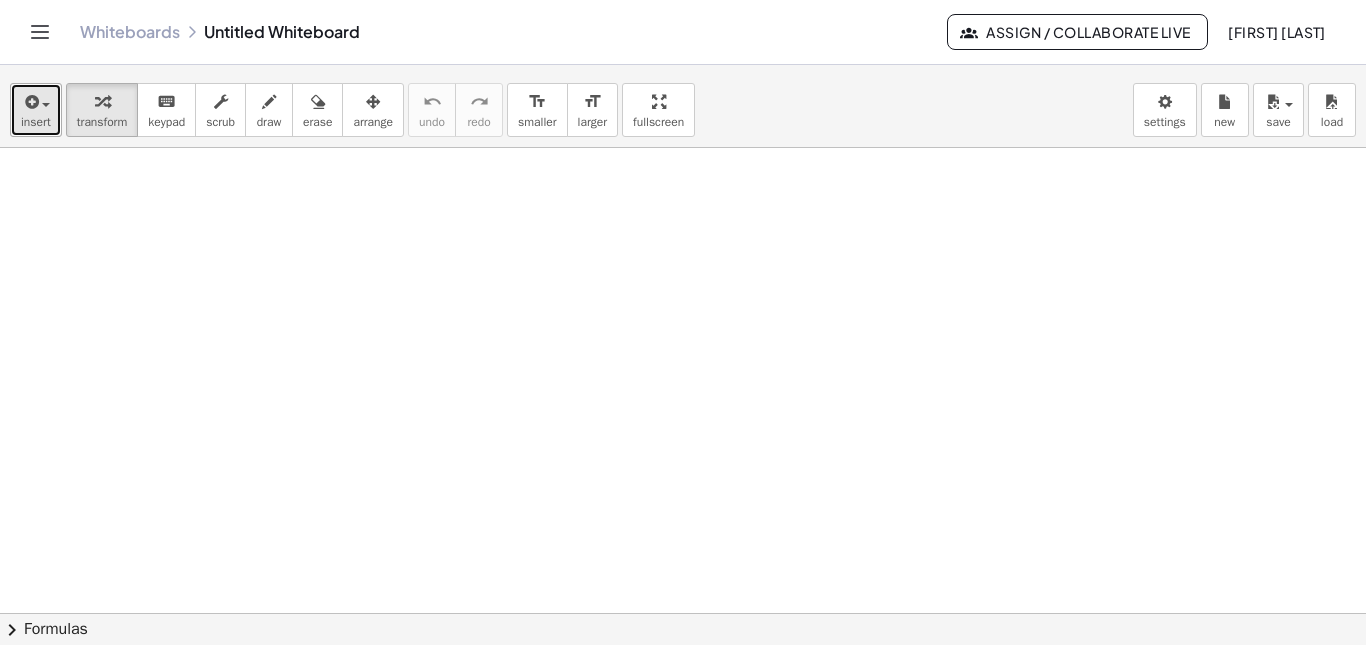 click on "insert" at bounding box center (36, 122) 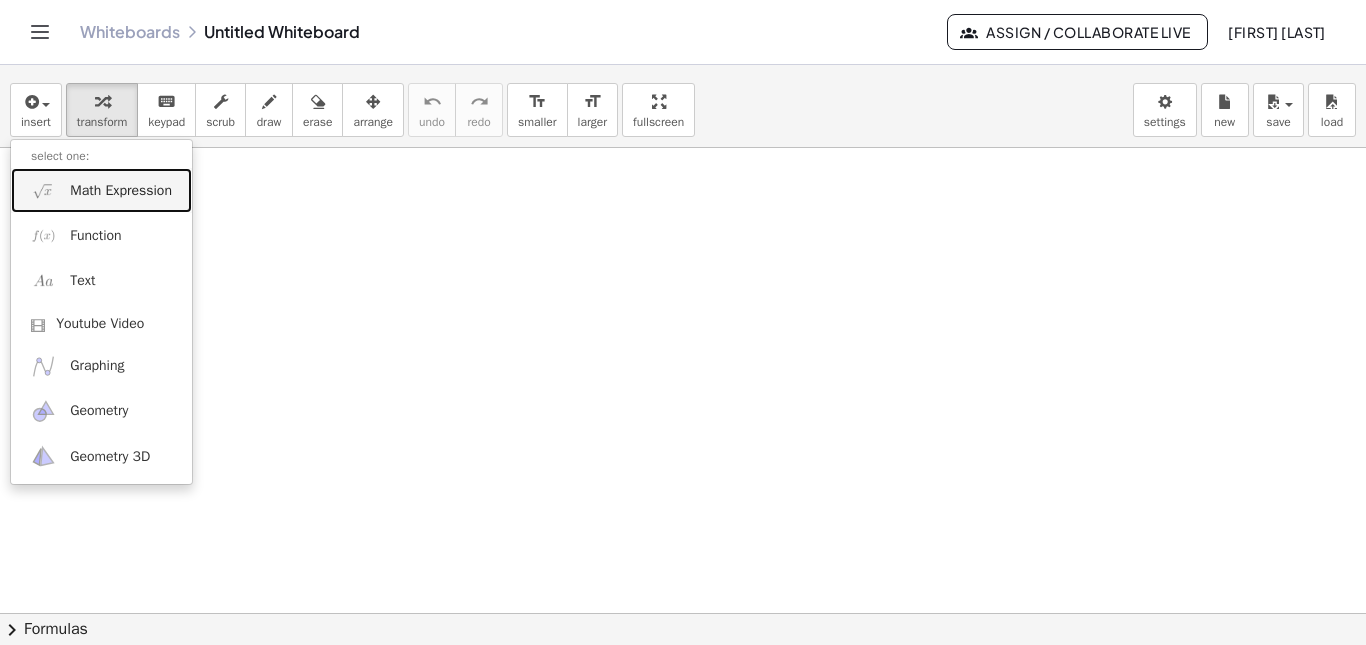click on "Math Expression" at bounding box center (121, 191) 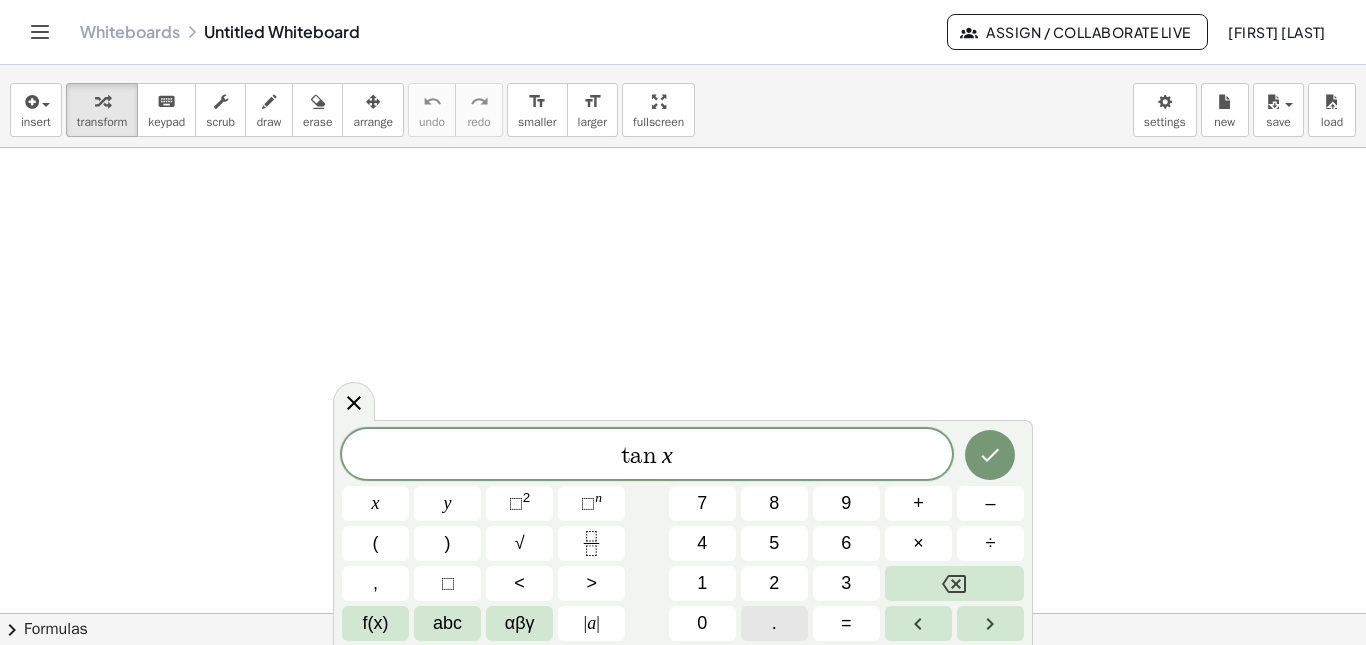 click on "." at bounding box center (774, 623) 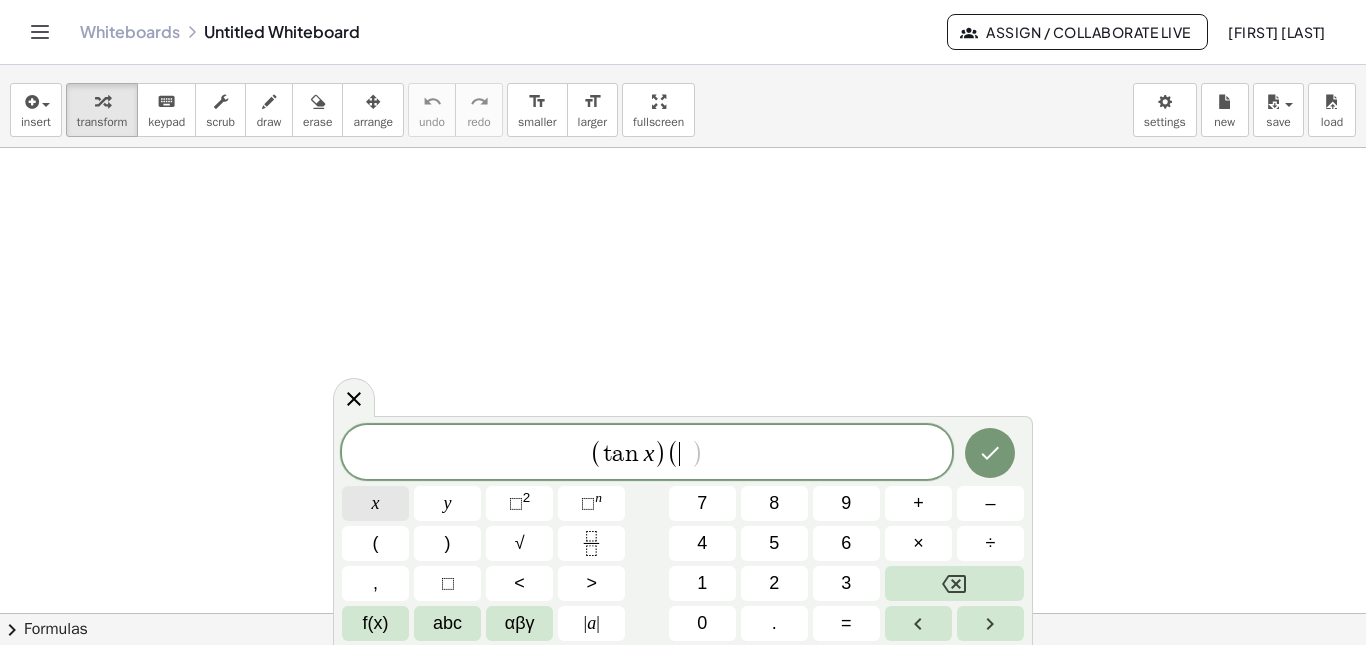 click on "x" at bounding box center [376, 503] 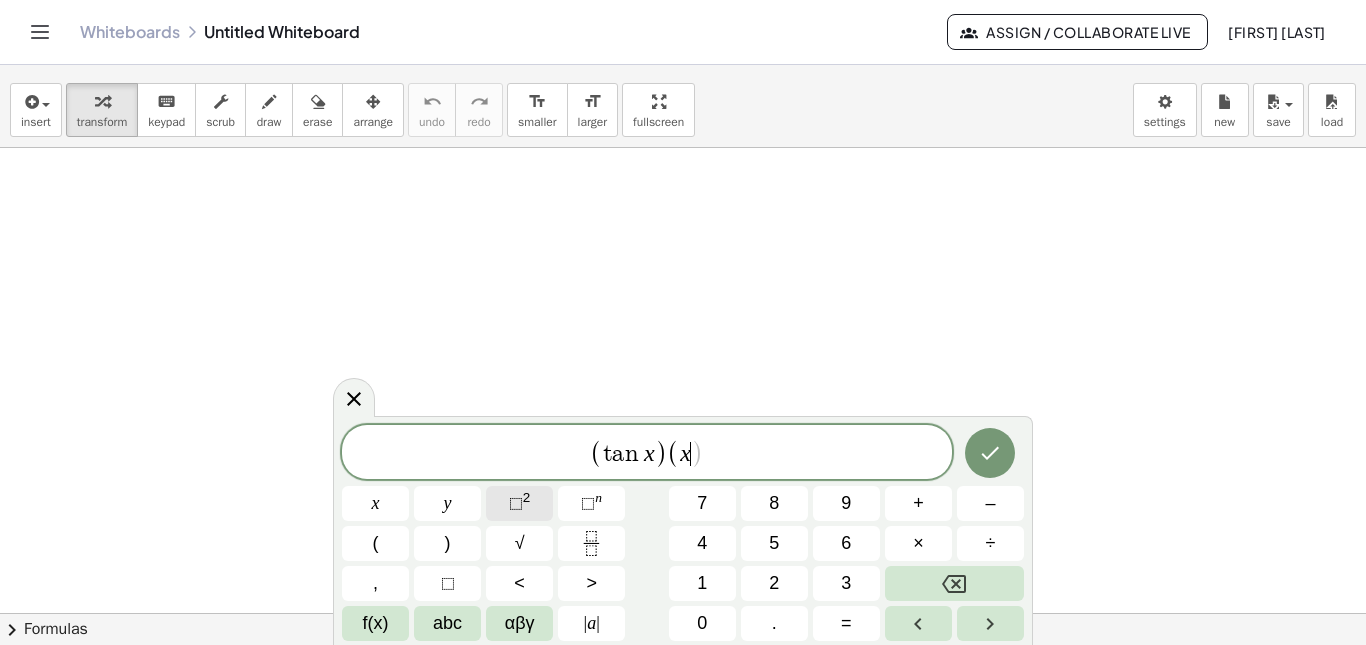 click on "⬚ 2" at bounding box center [519, 503] 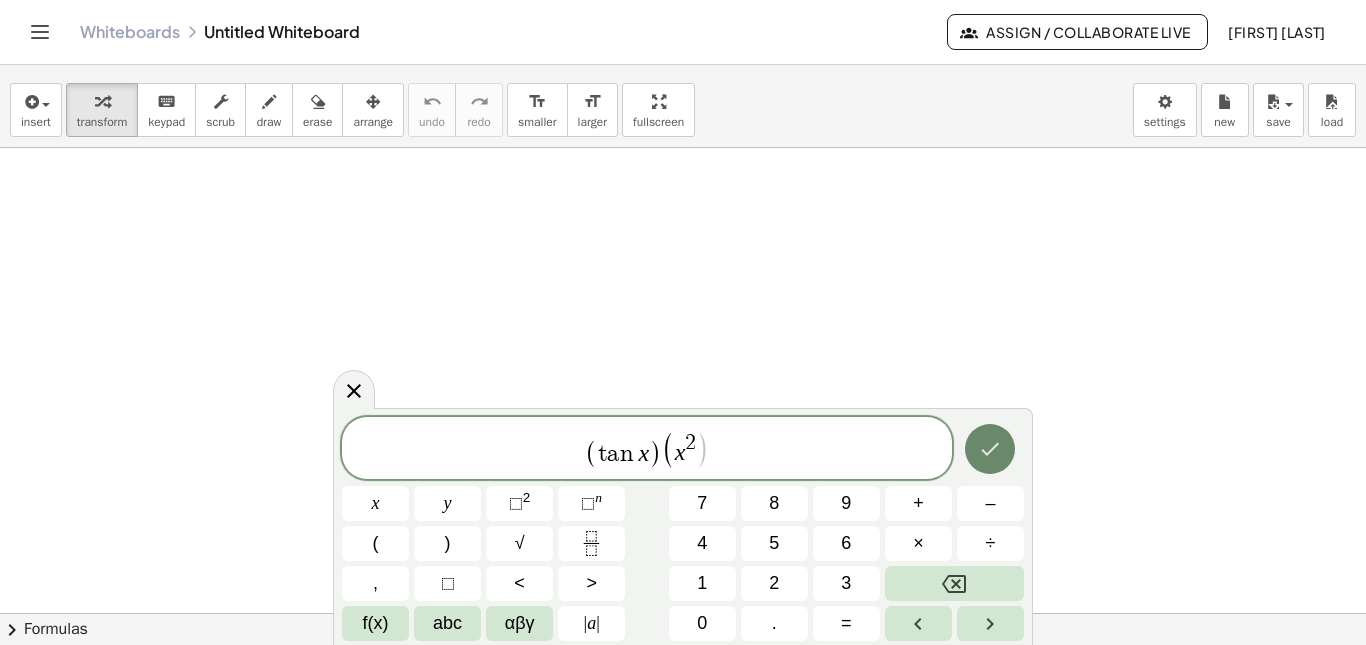click at bounding box center [990, 449] 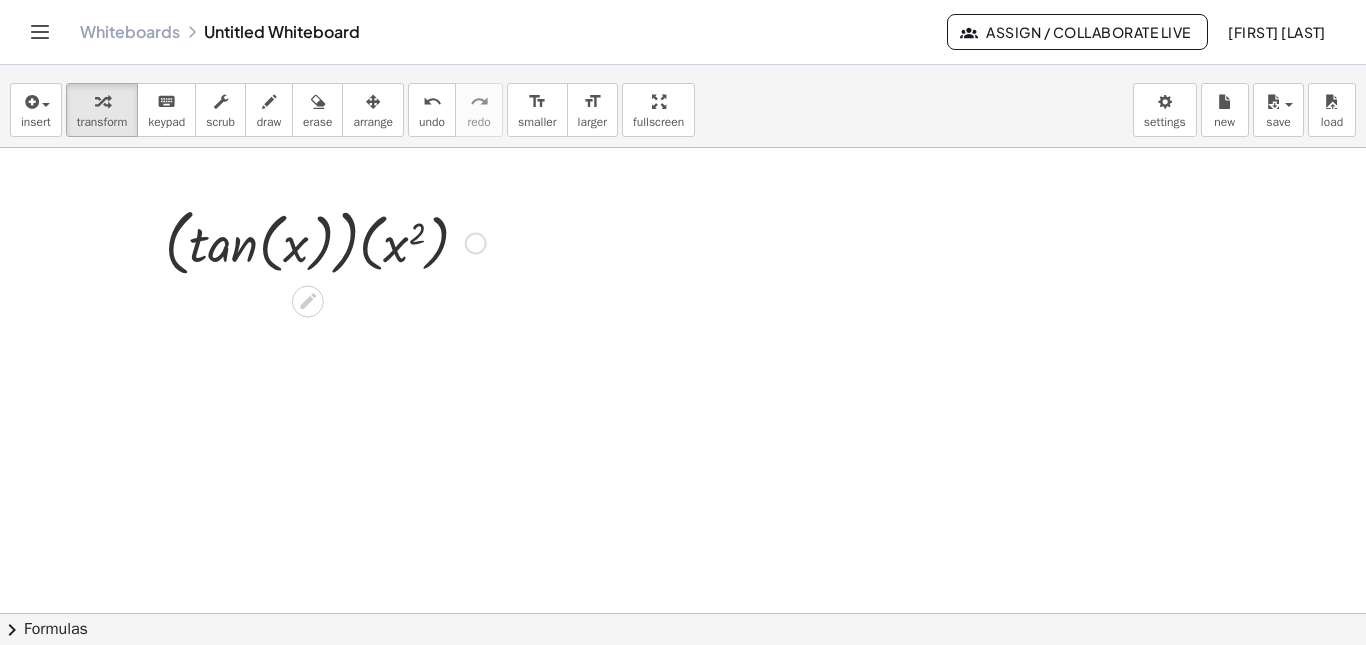 click at bounding box center [325, 241] 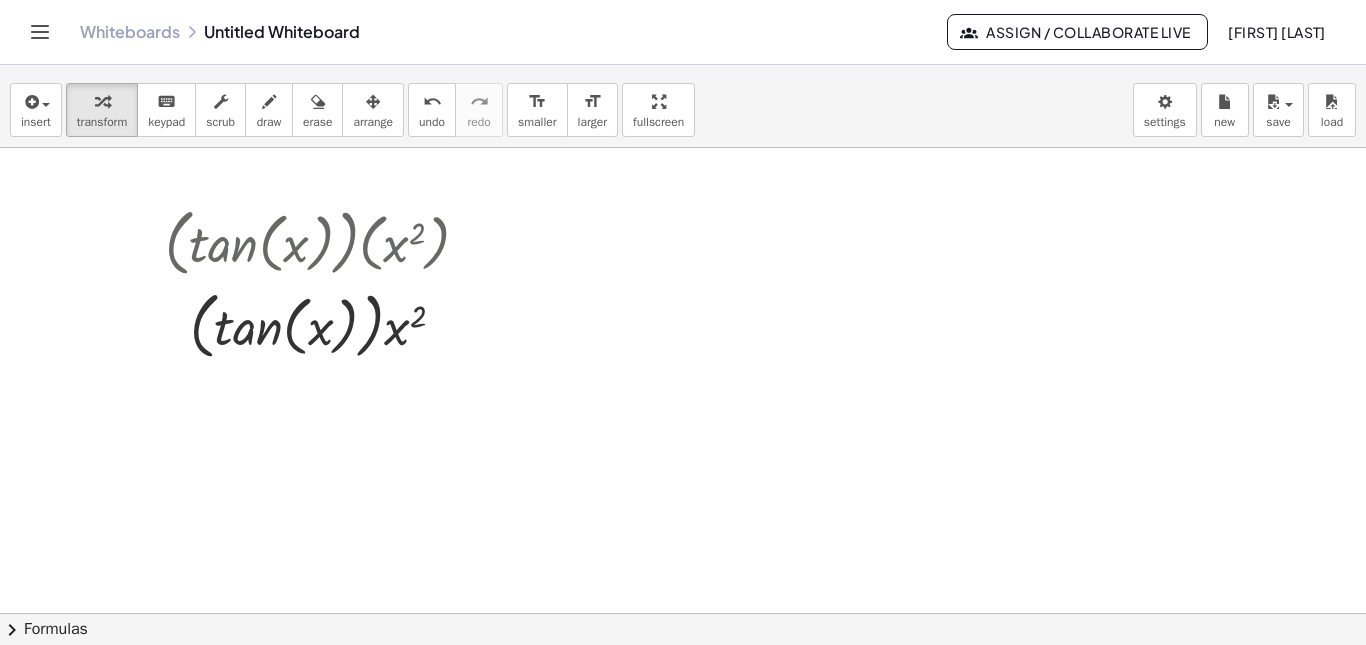 click on "insert select one: Math Expression Function Text Youtube Video Graphing Geometry Geometry 3D transform keyboard keypad scrub draw erase arrange undo undo redo redo format_size smaller format_size larger fullscreen load   save new settings" at bounding box center (683, 110) 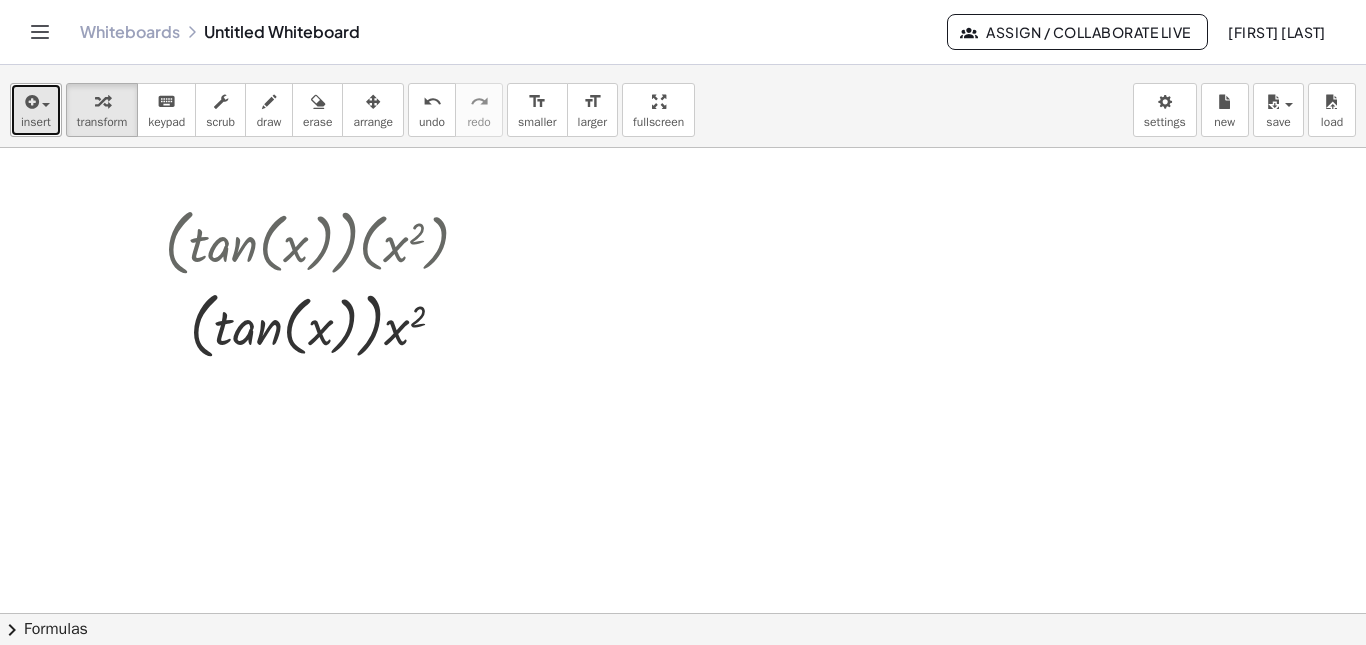click on "insert" at bounding box center (36, 110) 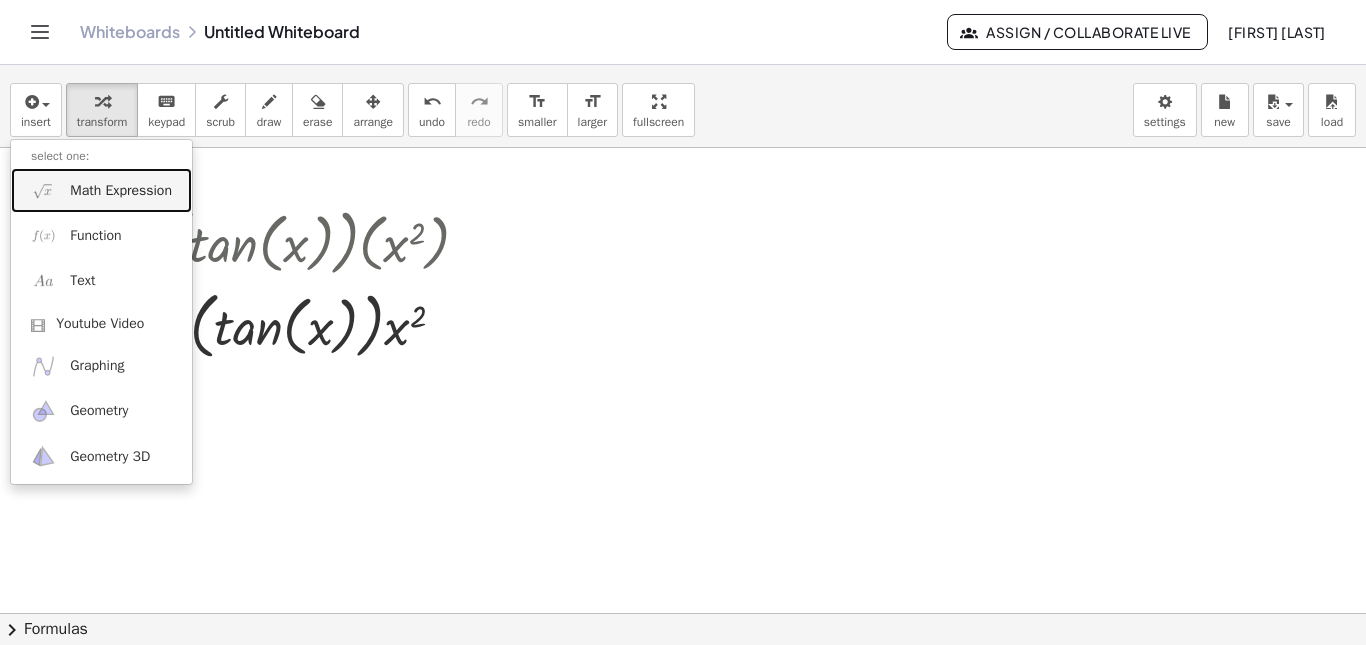 click on "Math Expression" at bounding box center [101, 190] 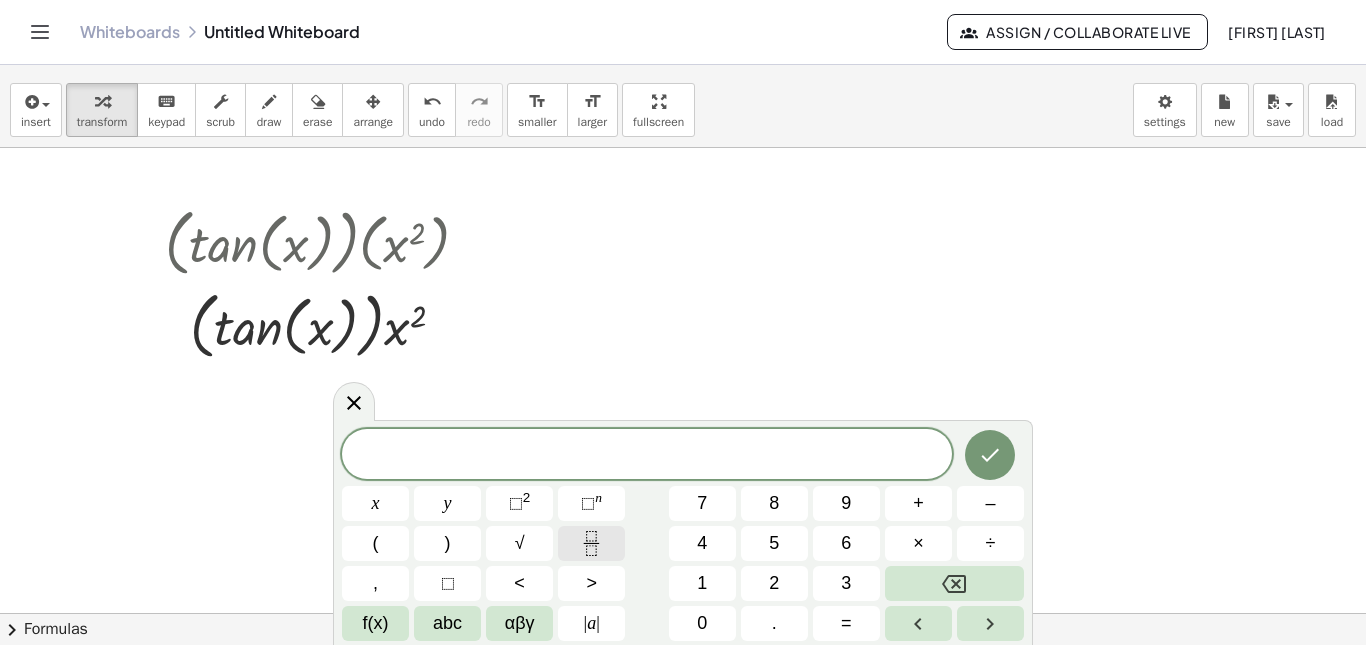 click 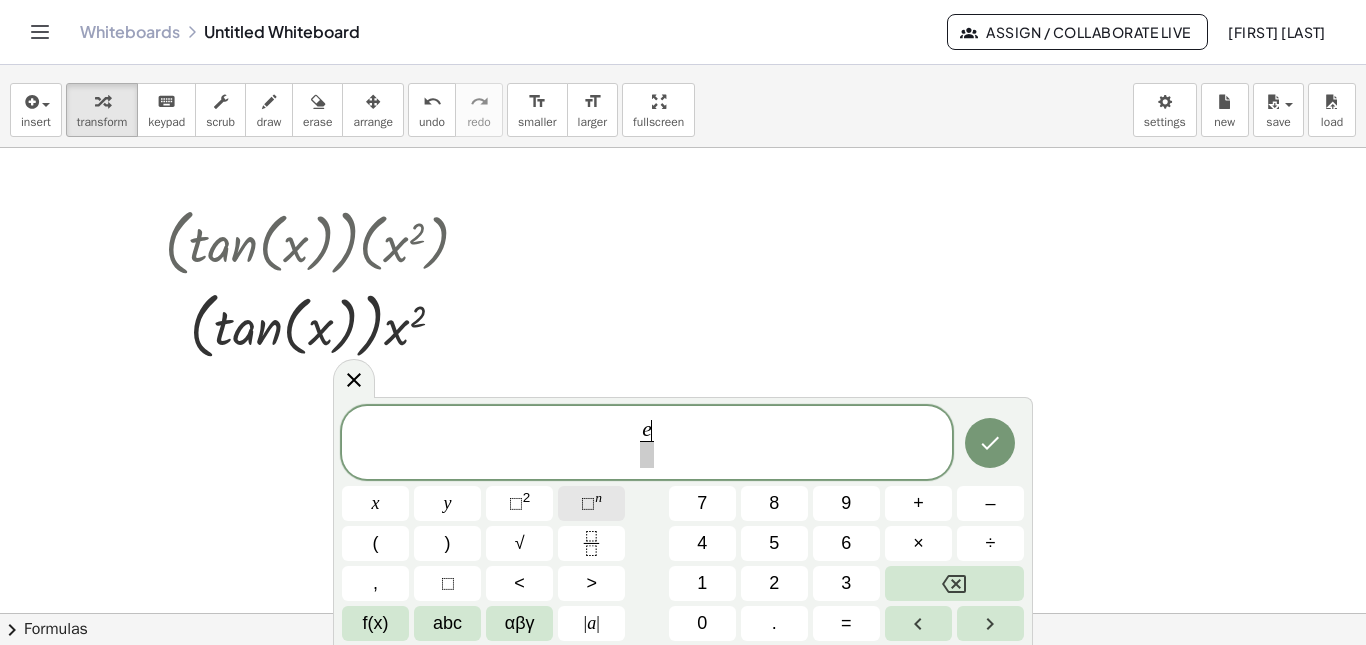 click on "⬚" at bounding box center (588, 503) 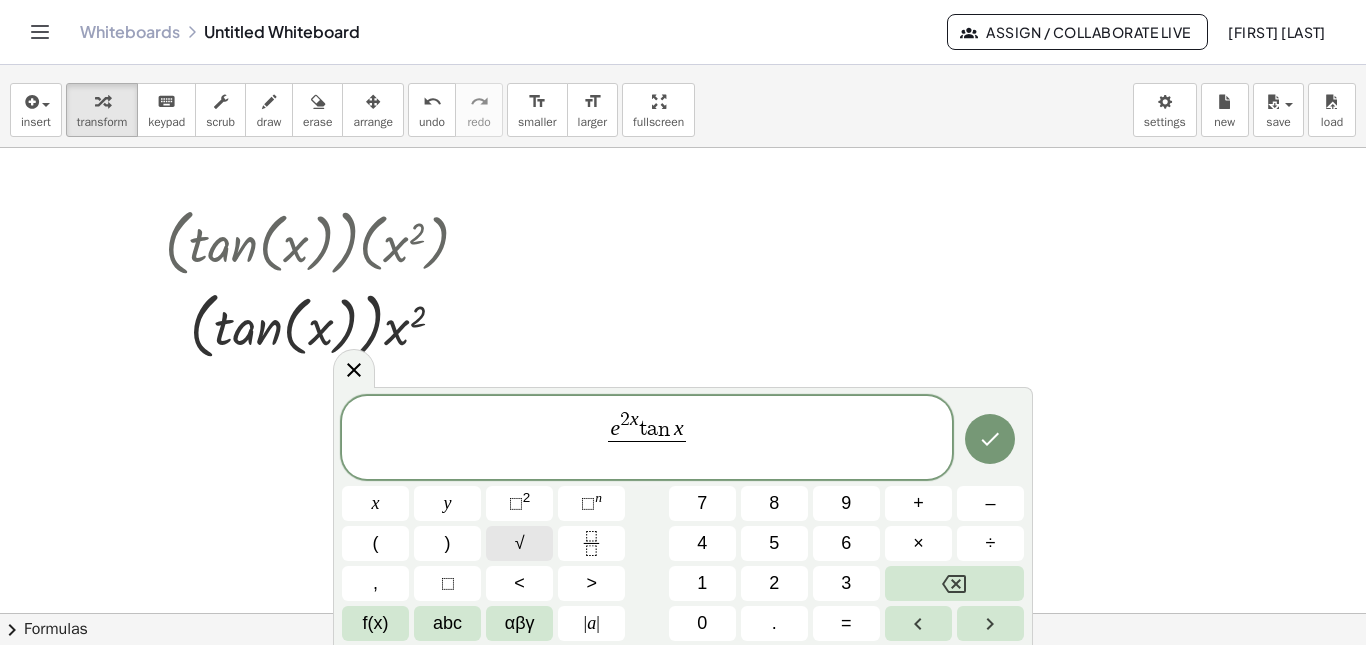 click on "√" at bounding box center (520, 543) 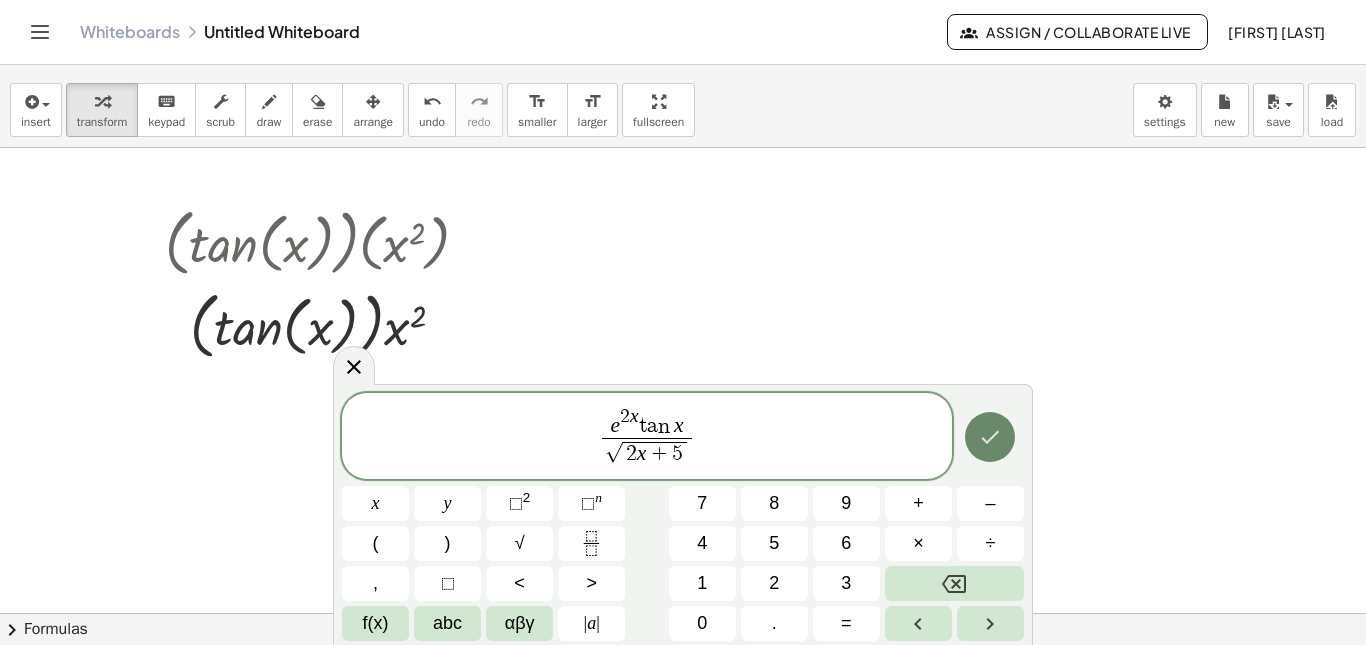 click 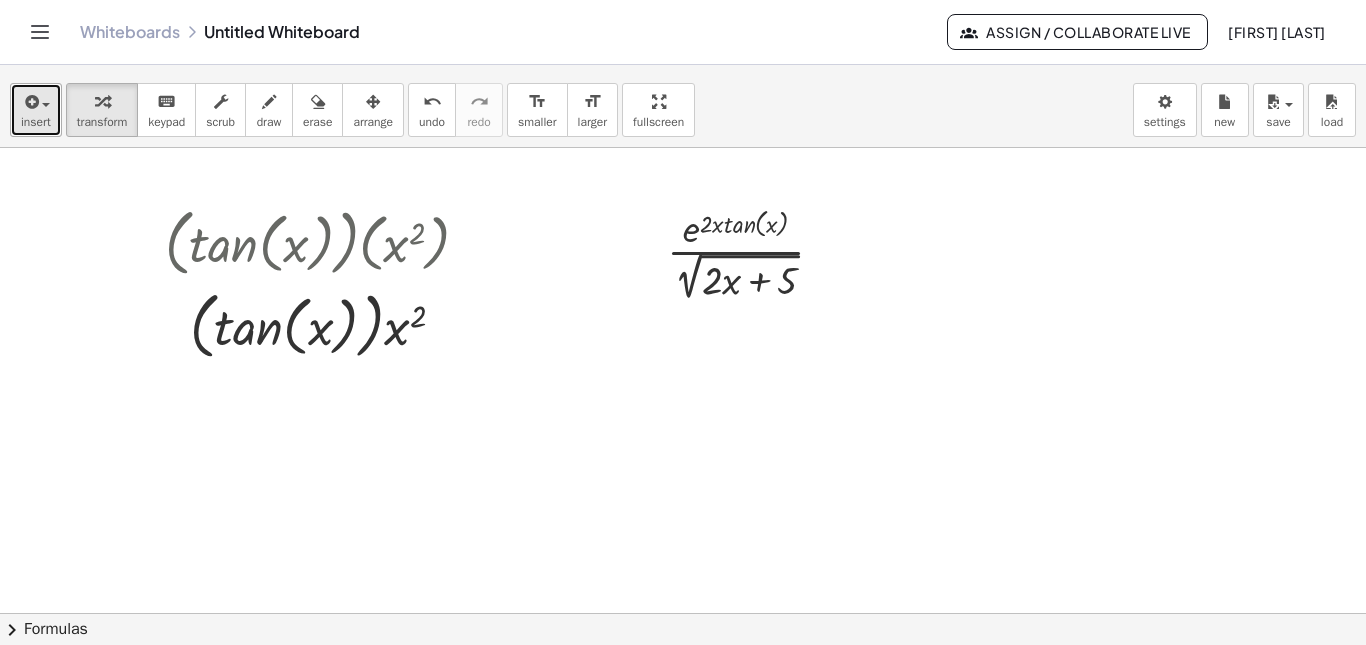 click at bounding box center [30, 102] 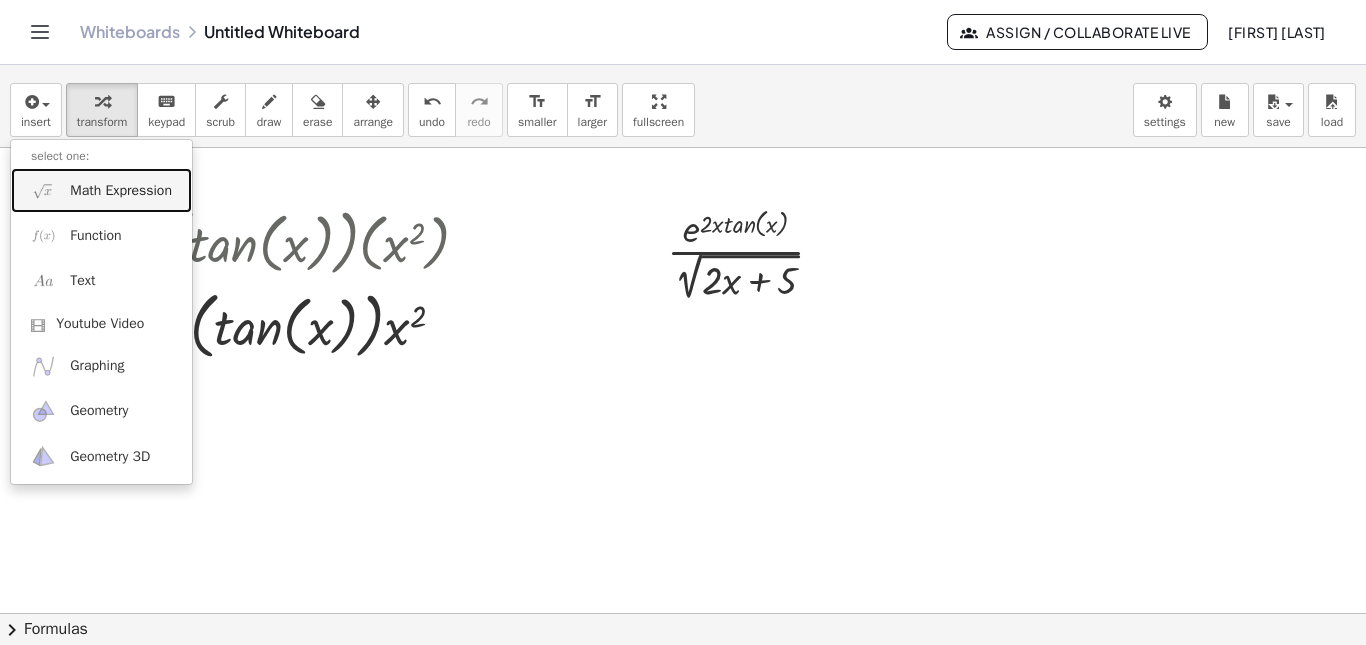 click on "Math Expression" at bounding box center [121, 191] 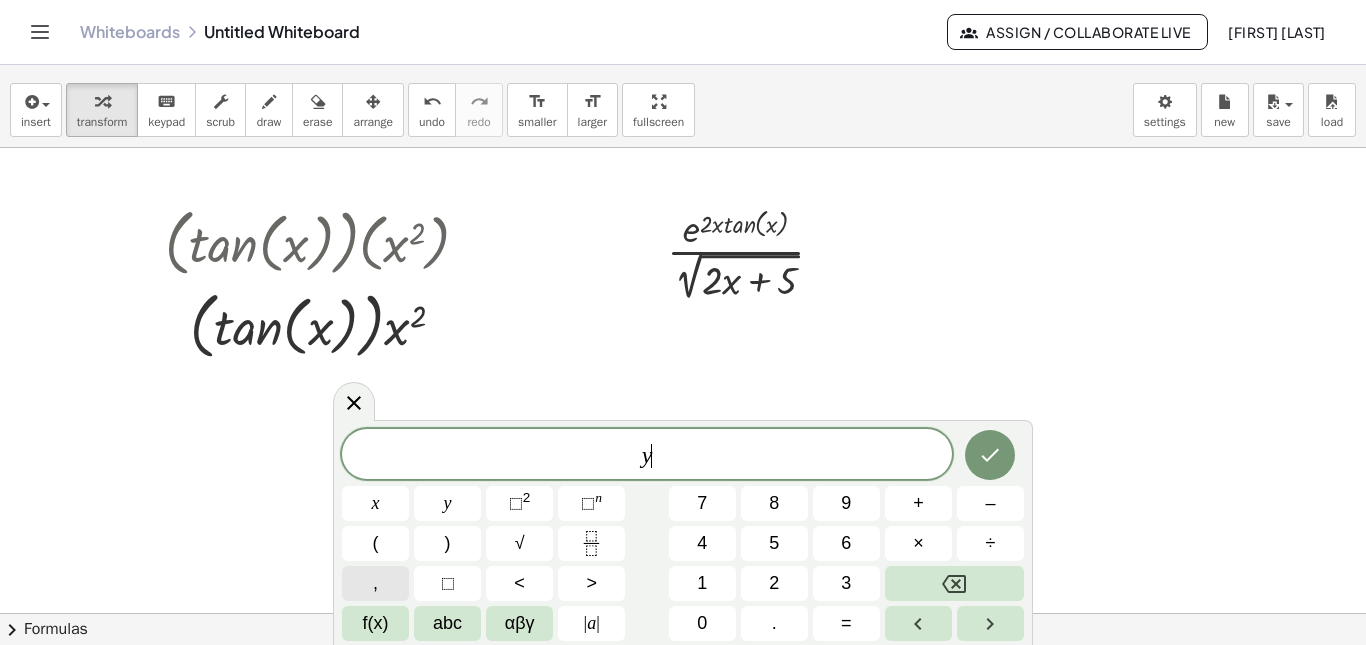 click on "," at bounding box center (375, 583) 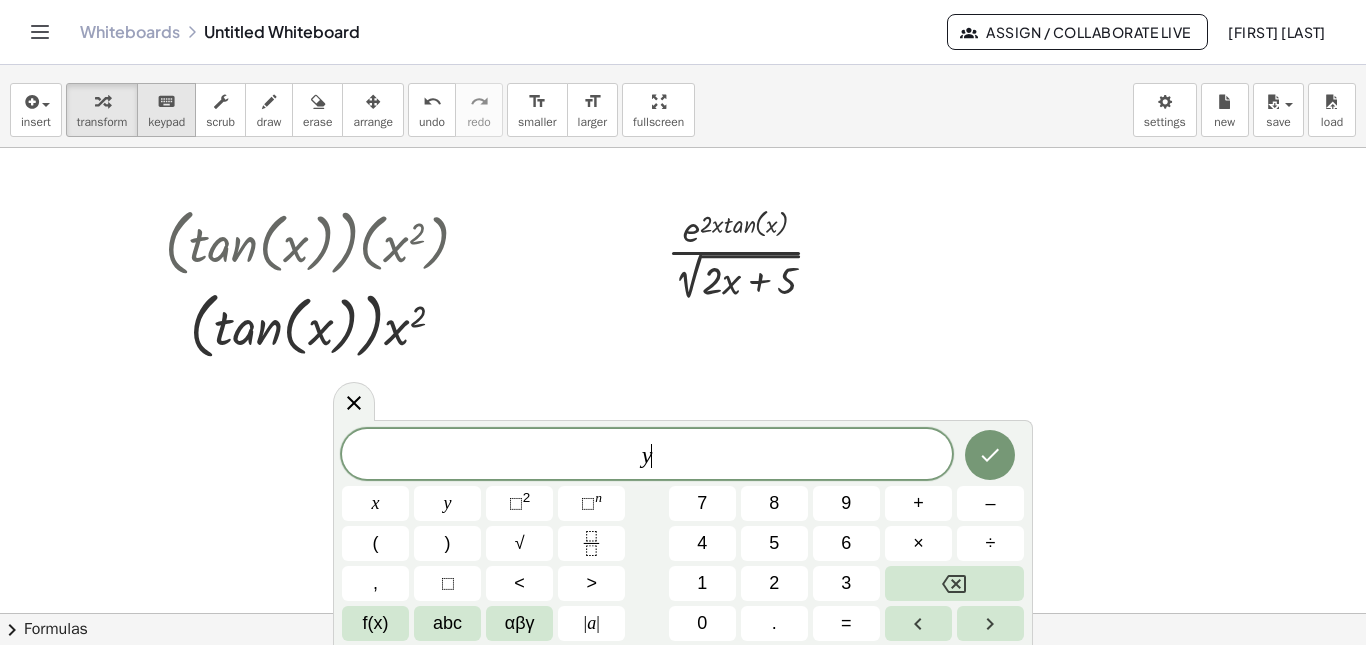 click on "keyboard" at bounding box center [166, 101] 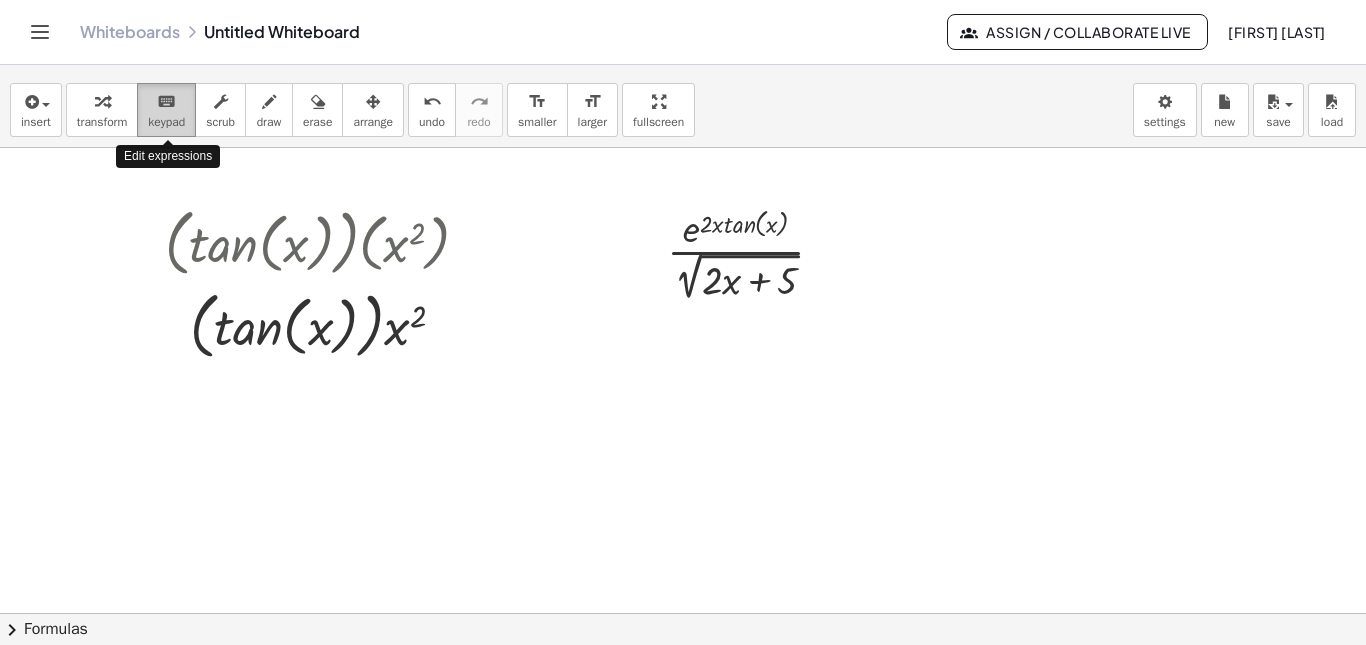 click on "keyboard" at bounding box center (166, 101) 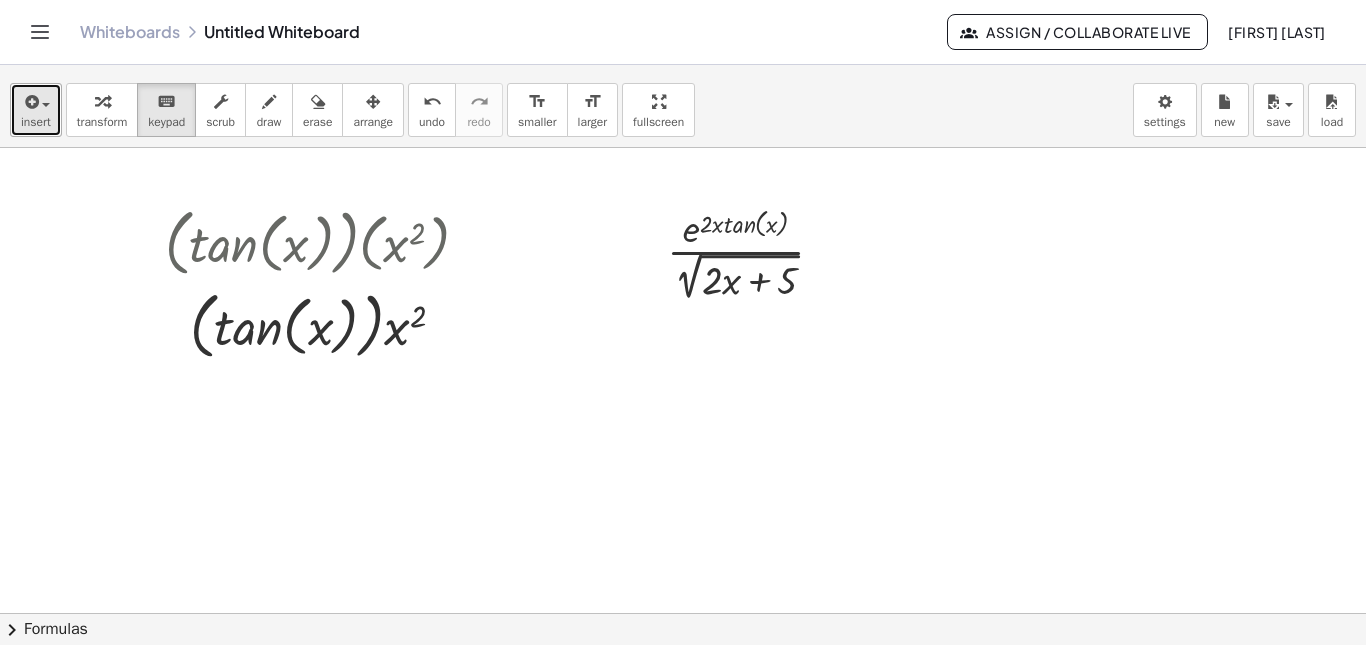 click on "insert" at bounding box center [36, 122] 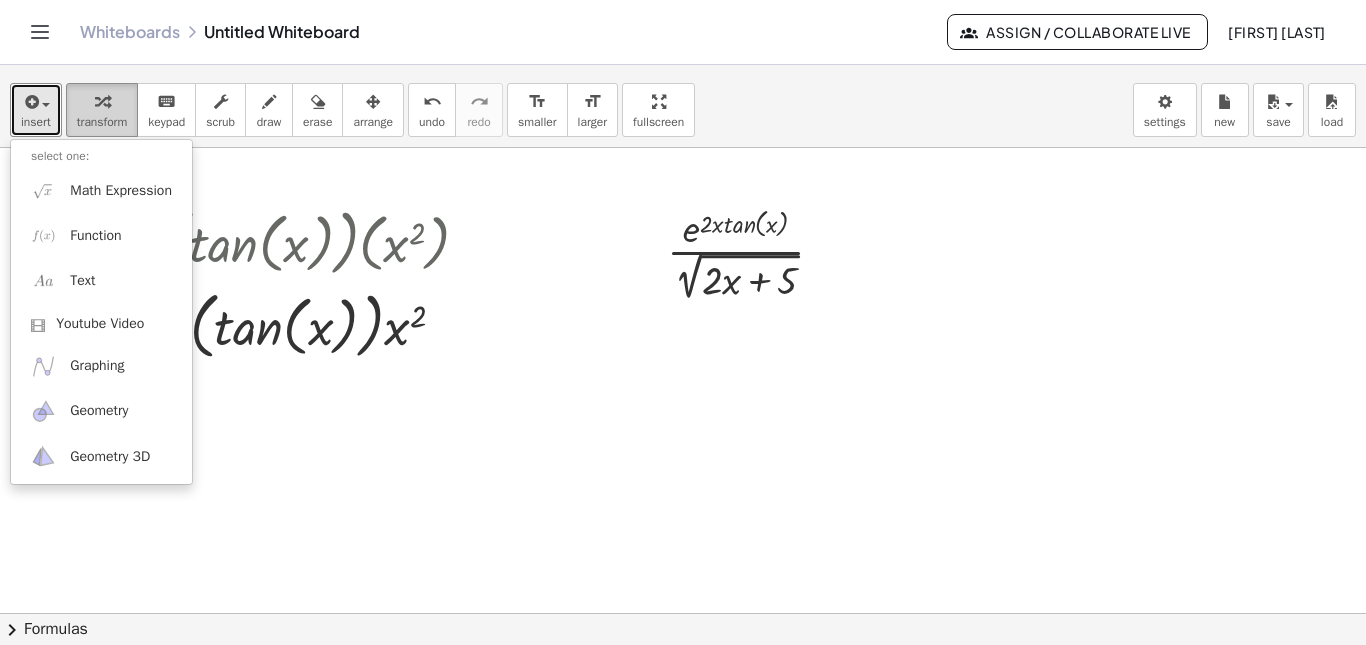 click at bounding box center (102, 102) 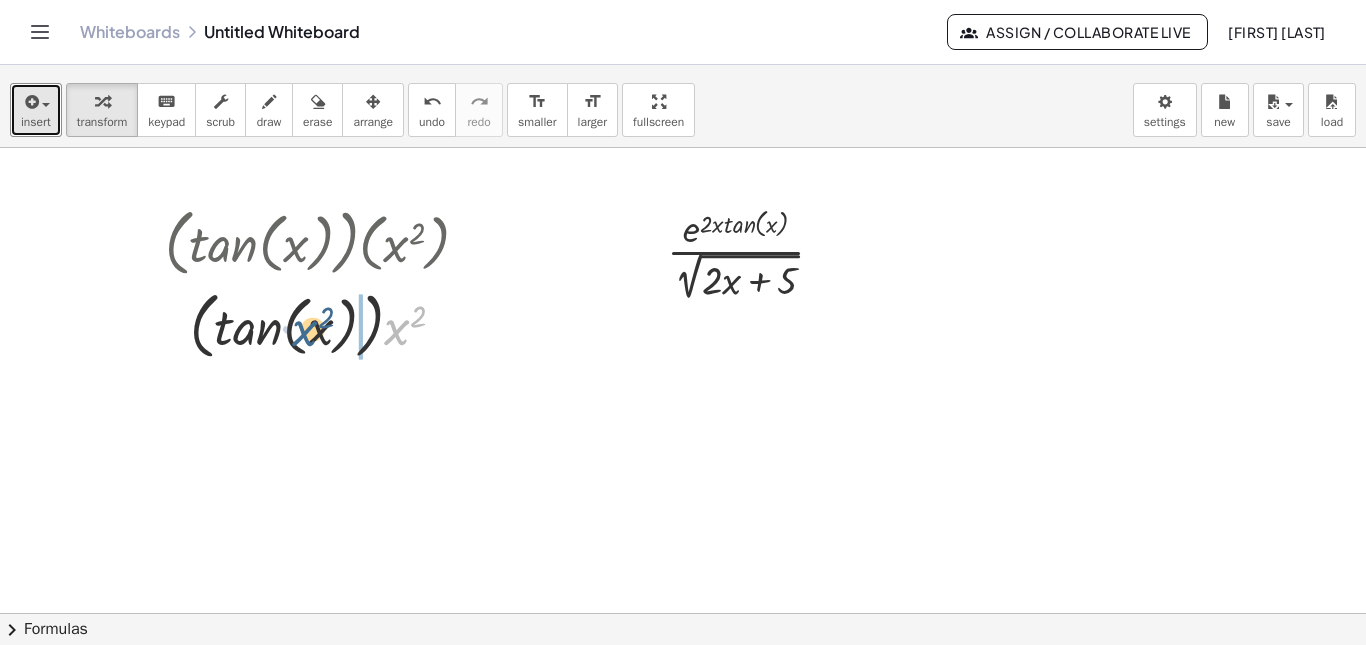 drag, startPoint x: 405, startPoint y: 328, endPoint x: 312, endPoint y: 329, distance: 93.00538 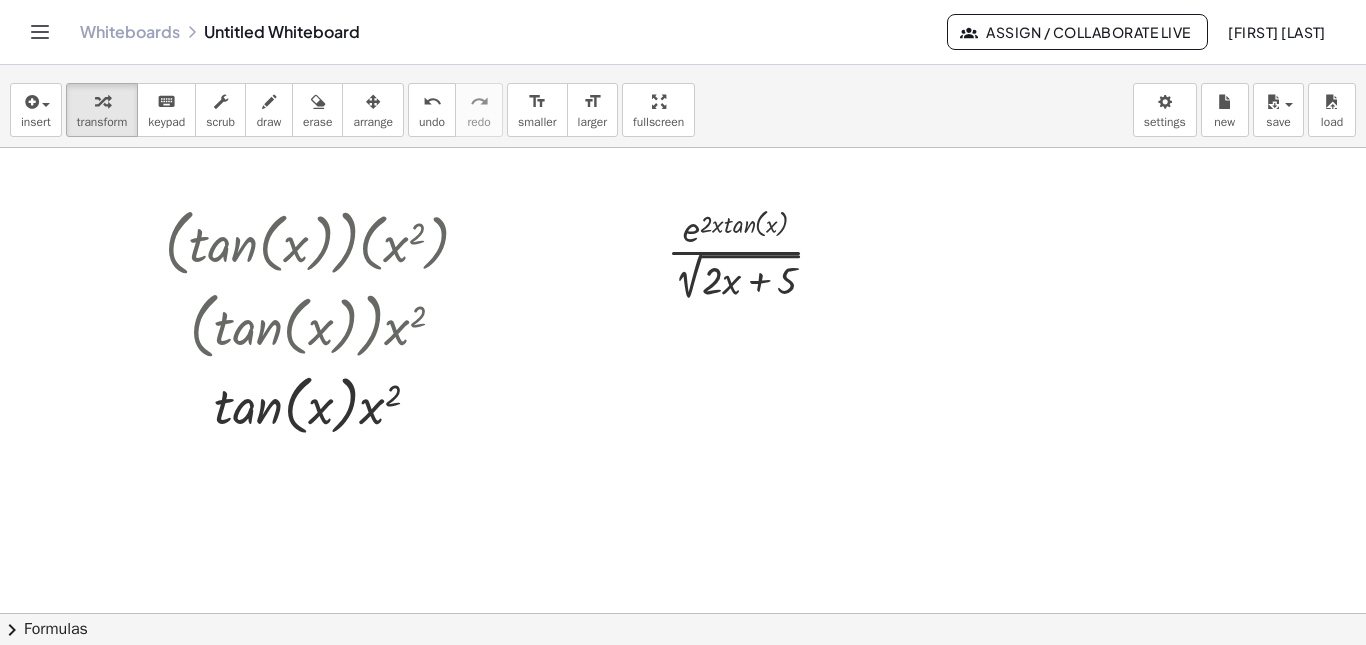 click on "insert select one: Math Expression Function Text Youtube Video Graphing Geometry Geometry 3D transform keyboard keypad scrub draw erase arrange undo undo redo redo format_size smaller format_size larger fullscreen load   save new settings" at bounding box center (683, 110) 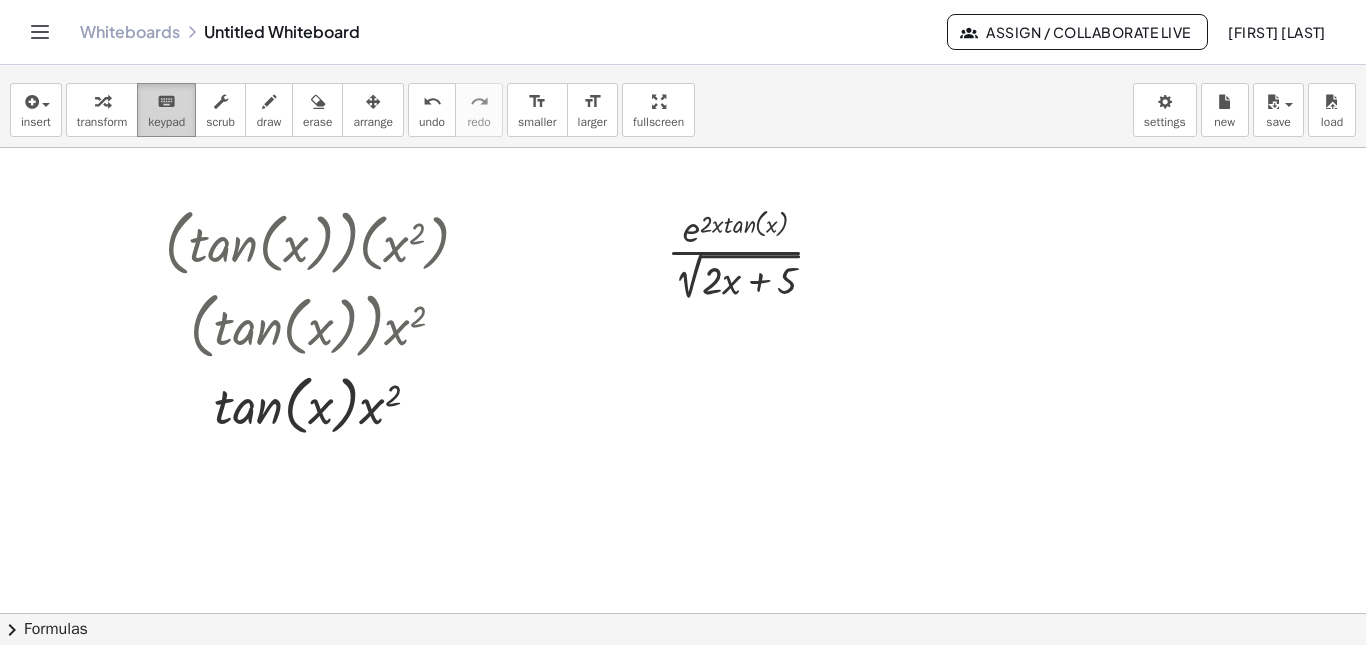 click on "keypad" at bounding box center (166, 122) 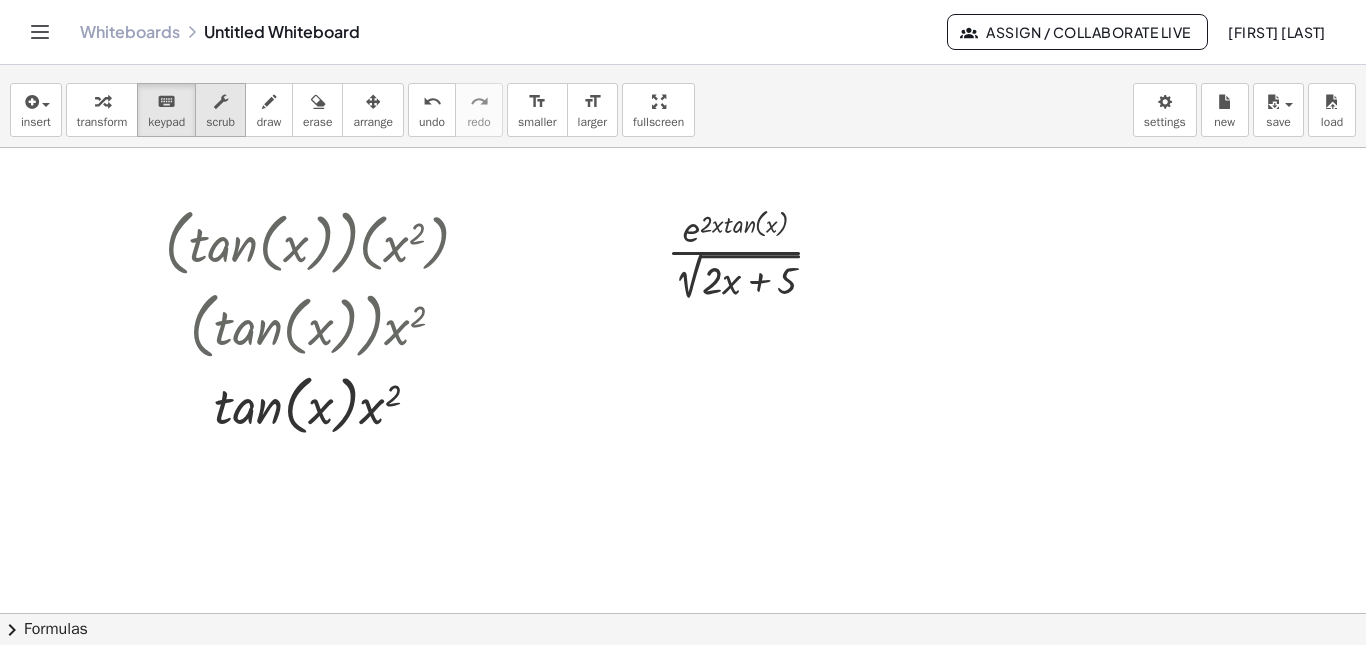 click on "scrub" at bounding box center [220, 122] 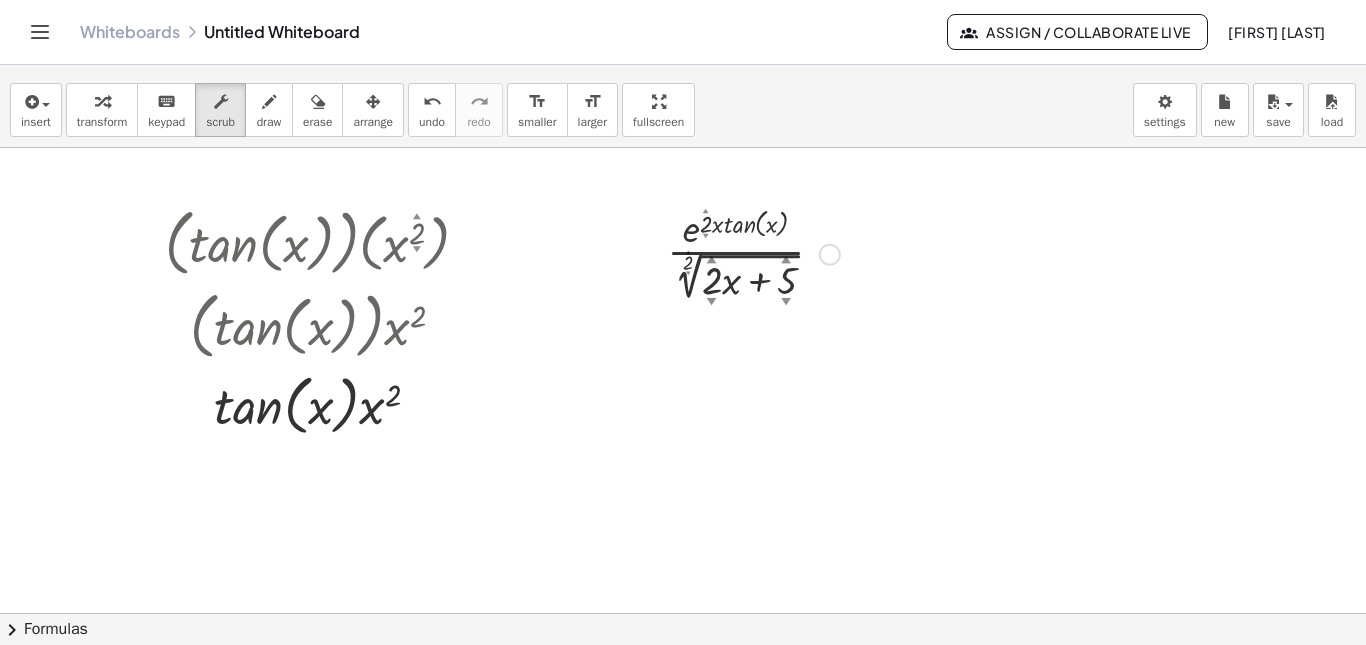 click on "▼" at bounding box center [711, 302] 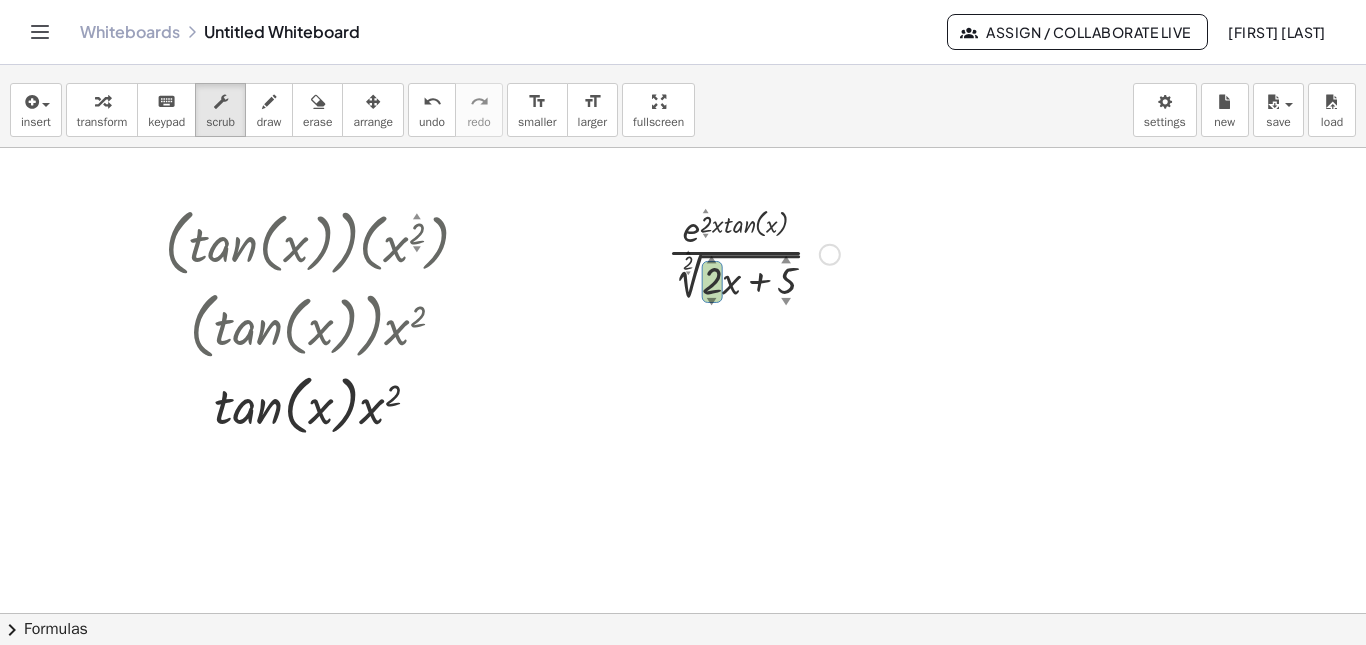 click on "▼" at bounding box center (711, 302) 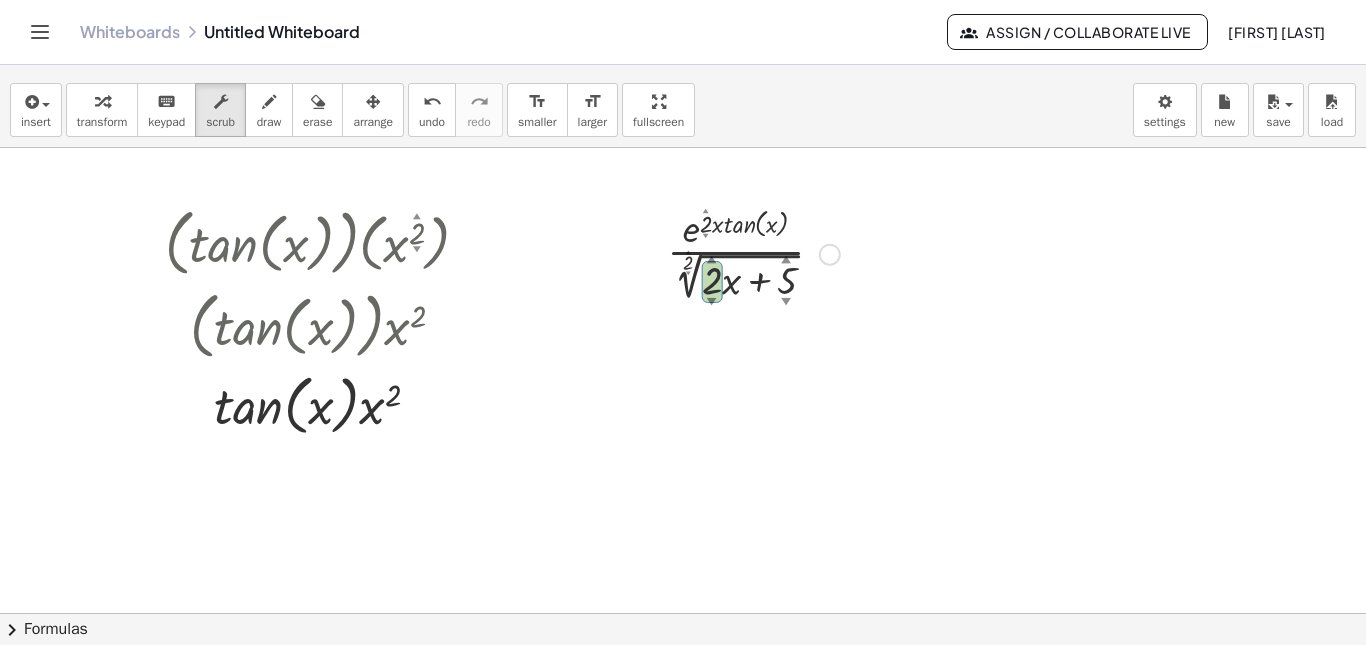 click on "▼" at bounding box center [711, 302] 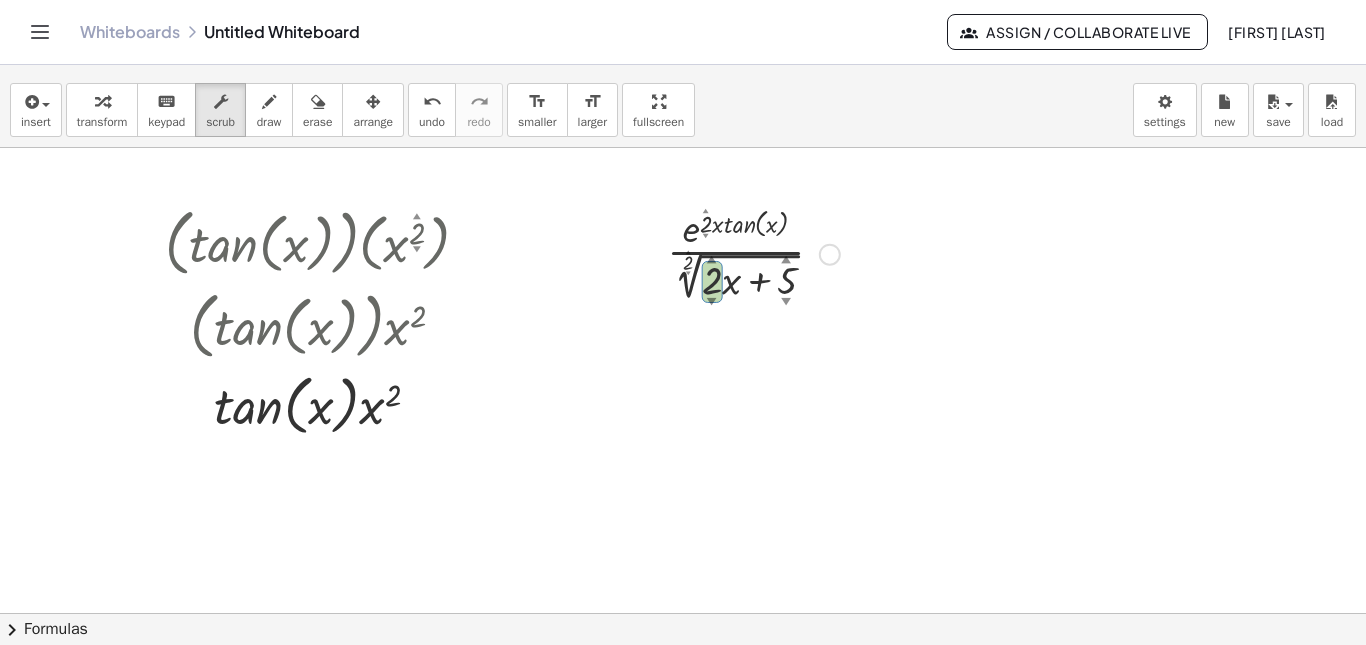 click on "▲" at bounding box center [711, 260] 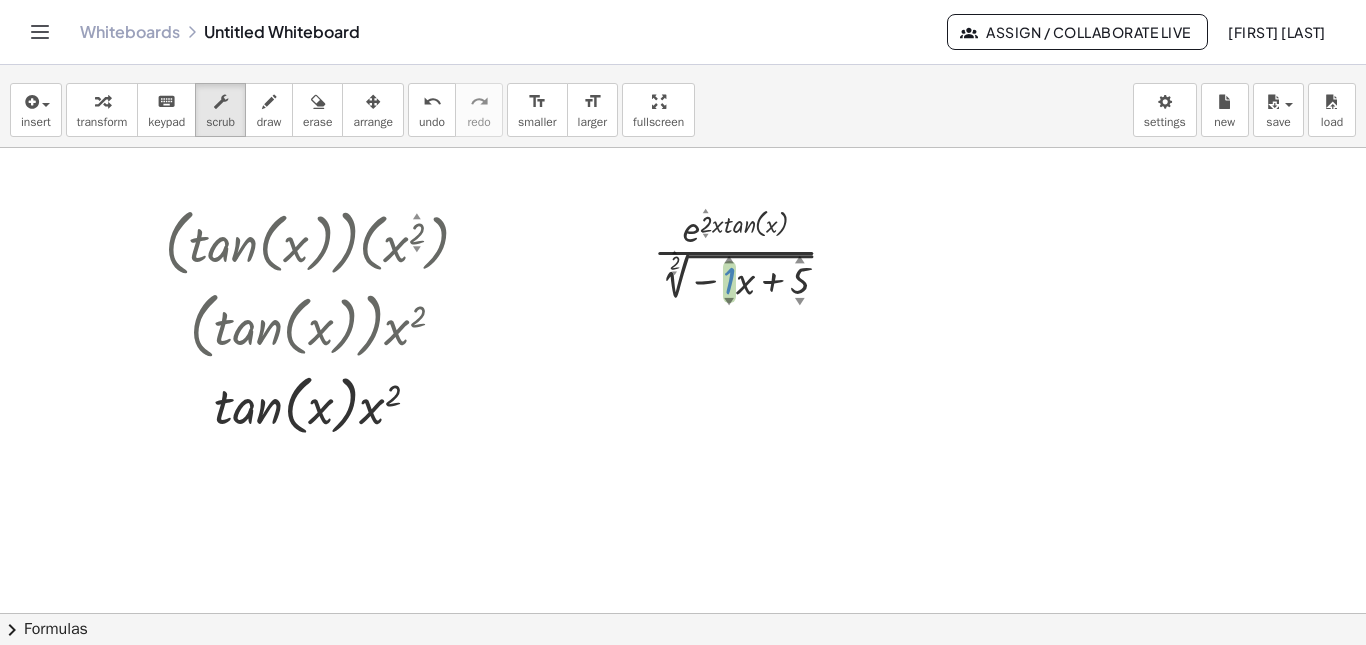 drag, startPoint x: 714, startPoint y: 273, endPoint x: 715, endPoint y: 310, distance: 37.01351 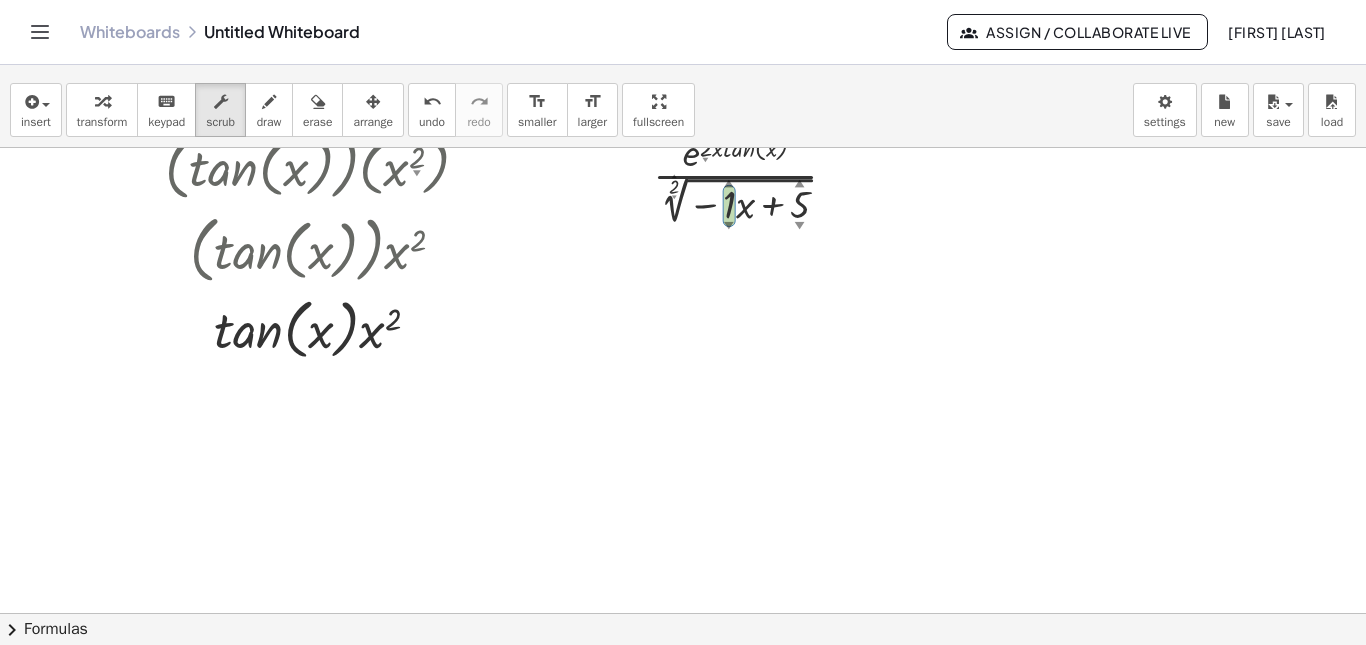 scroll, scrollTop: 0, scrollLeft: 0, axis: both 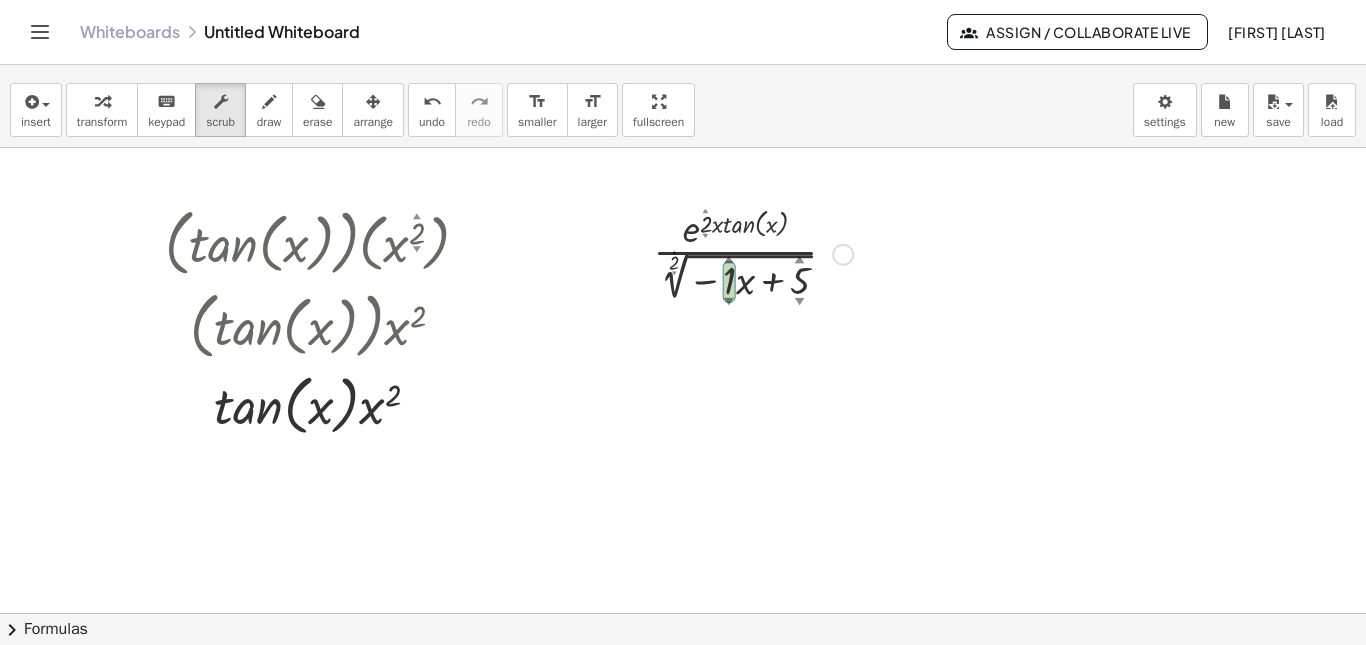click on "▲" at bounding box center (729, 260) 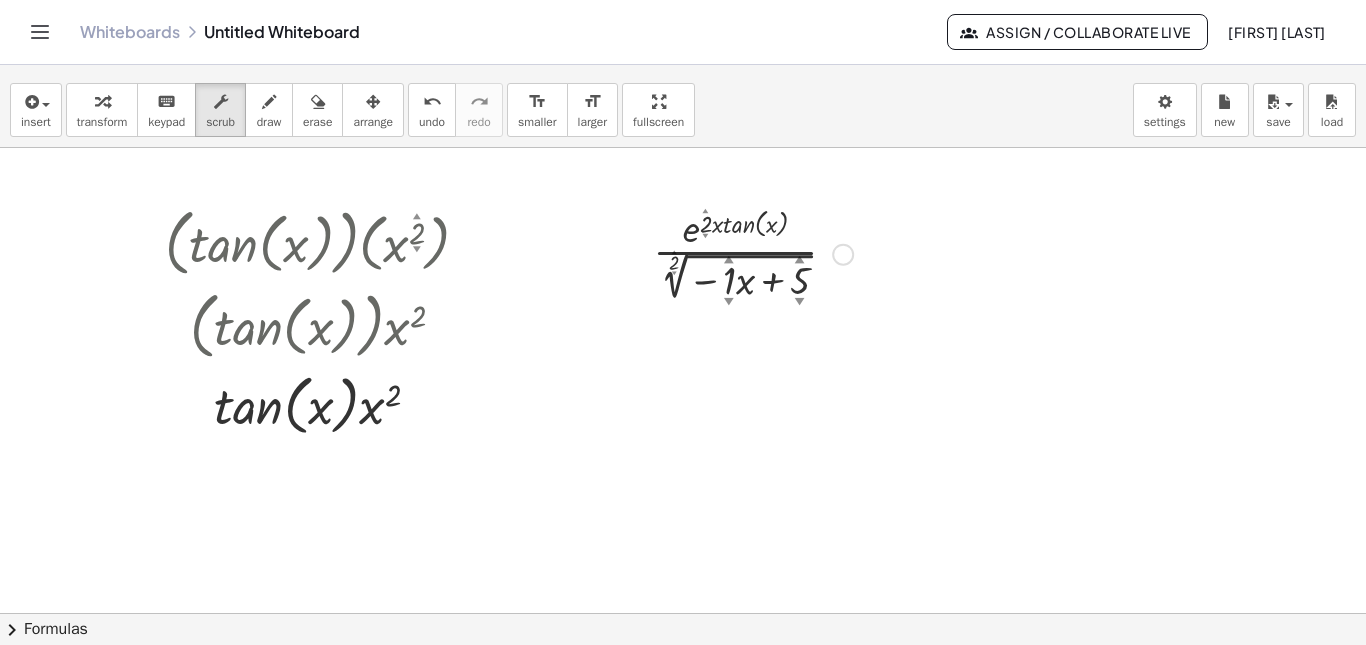 click on "▼" at bounding box center [799, 302] 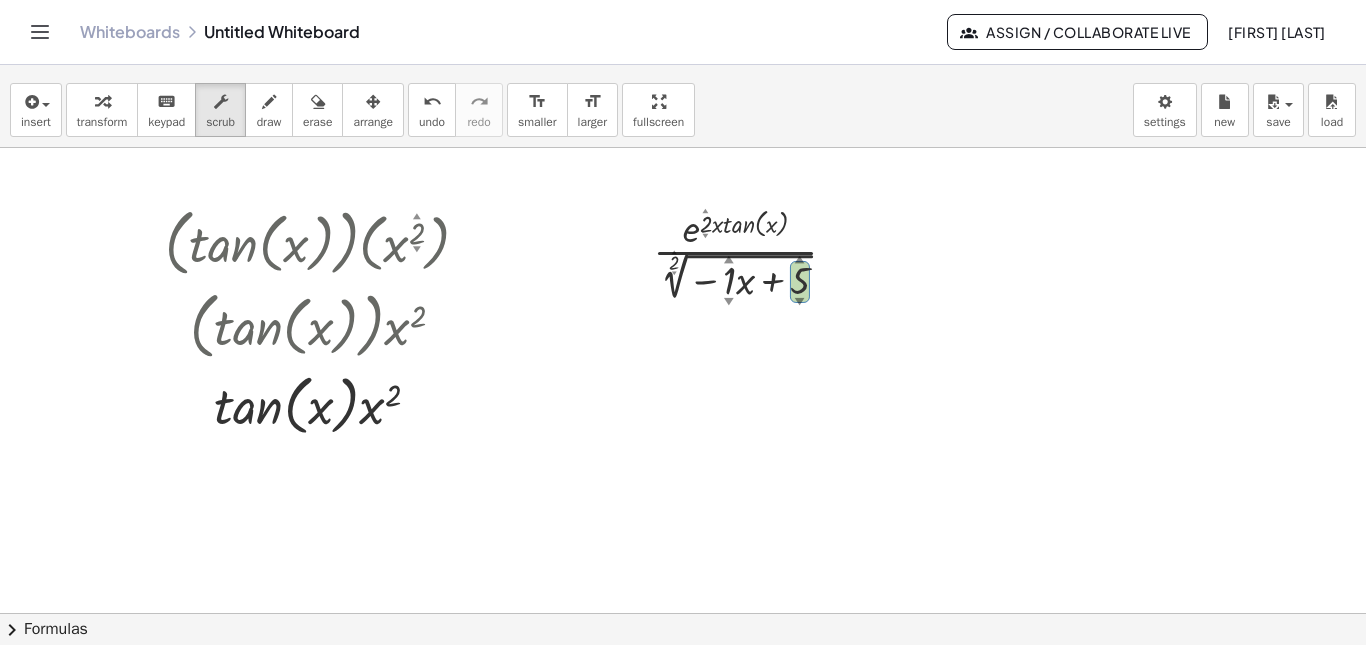 click at bounding box center (683, 613) 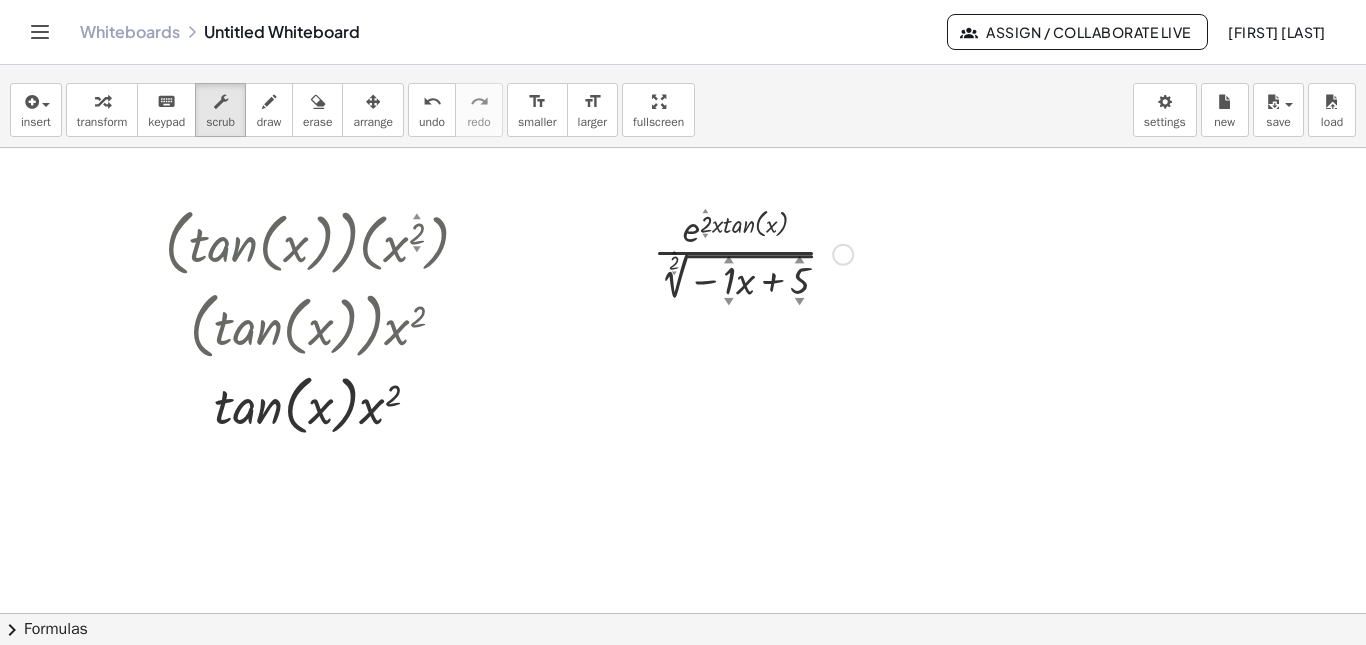 click at bounding box center (753, 252) 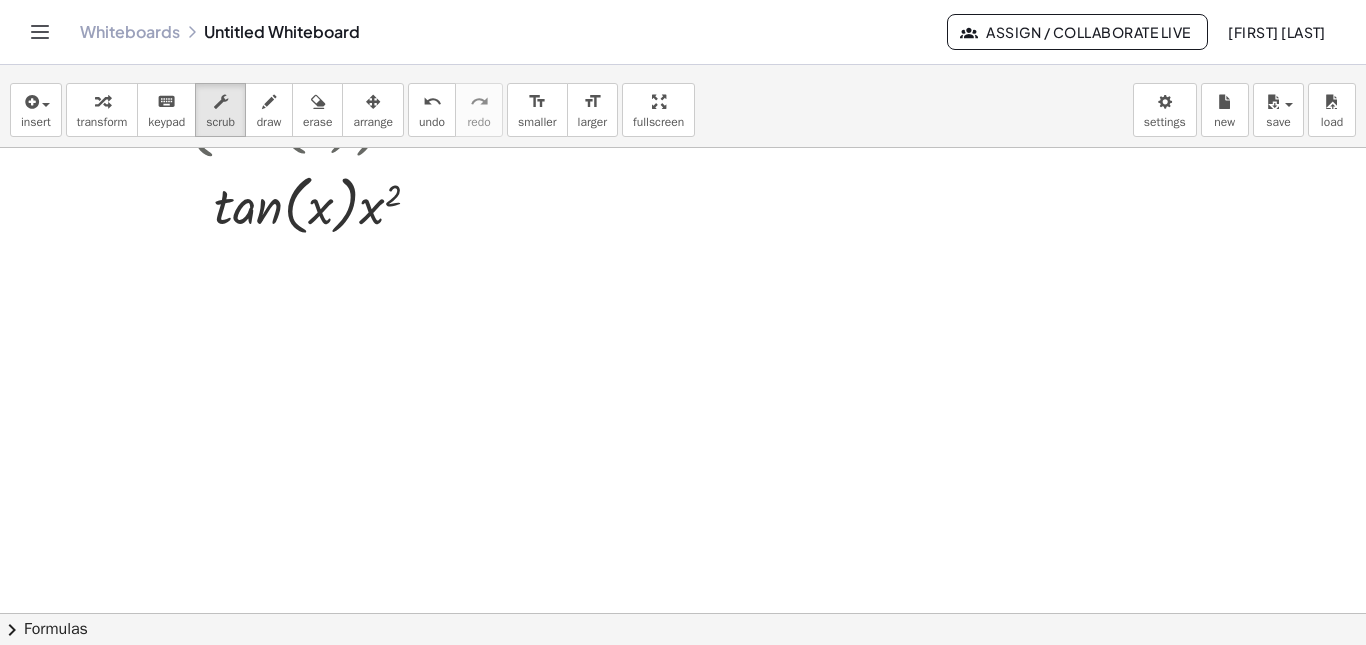 scroll, scrollTop: 0, scrollLeft: 0, axis: both 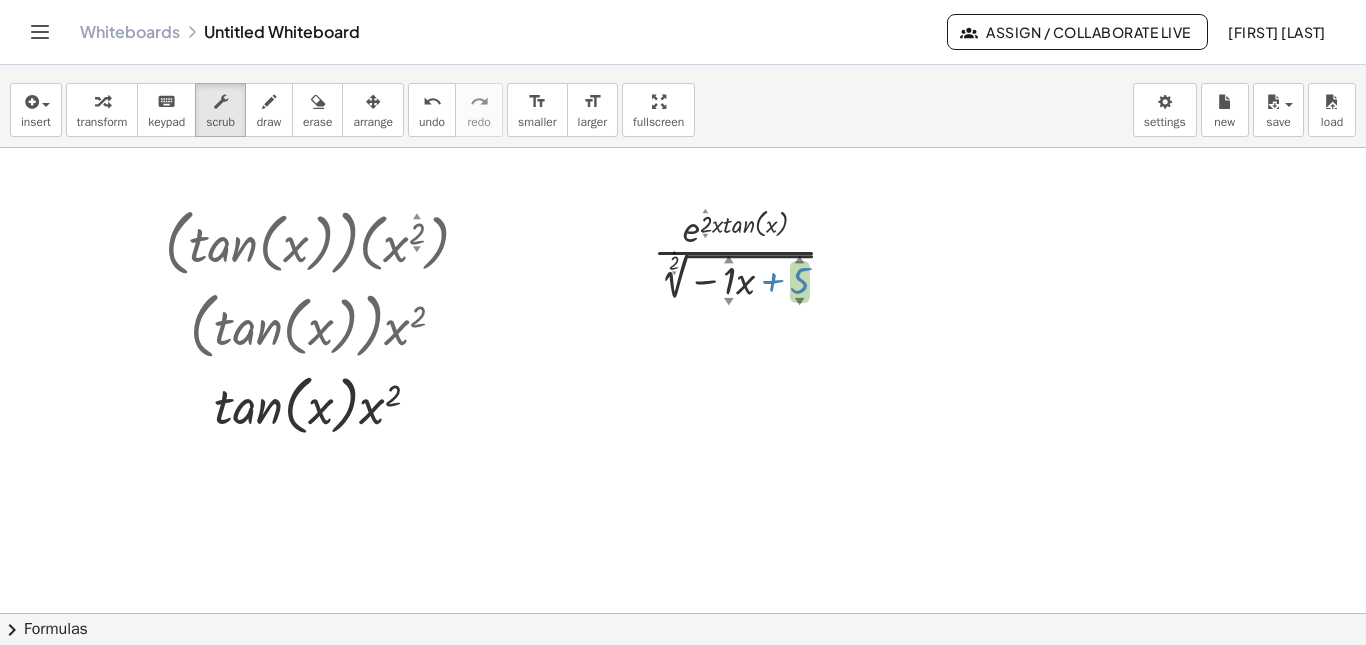 drag, startPoint x: 806, startPoint y: 285, endPoint x: 811, endPoint y: 276, distance: 10.29563 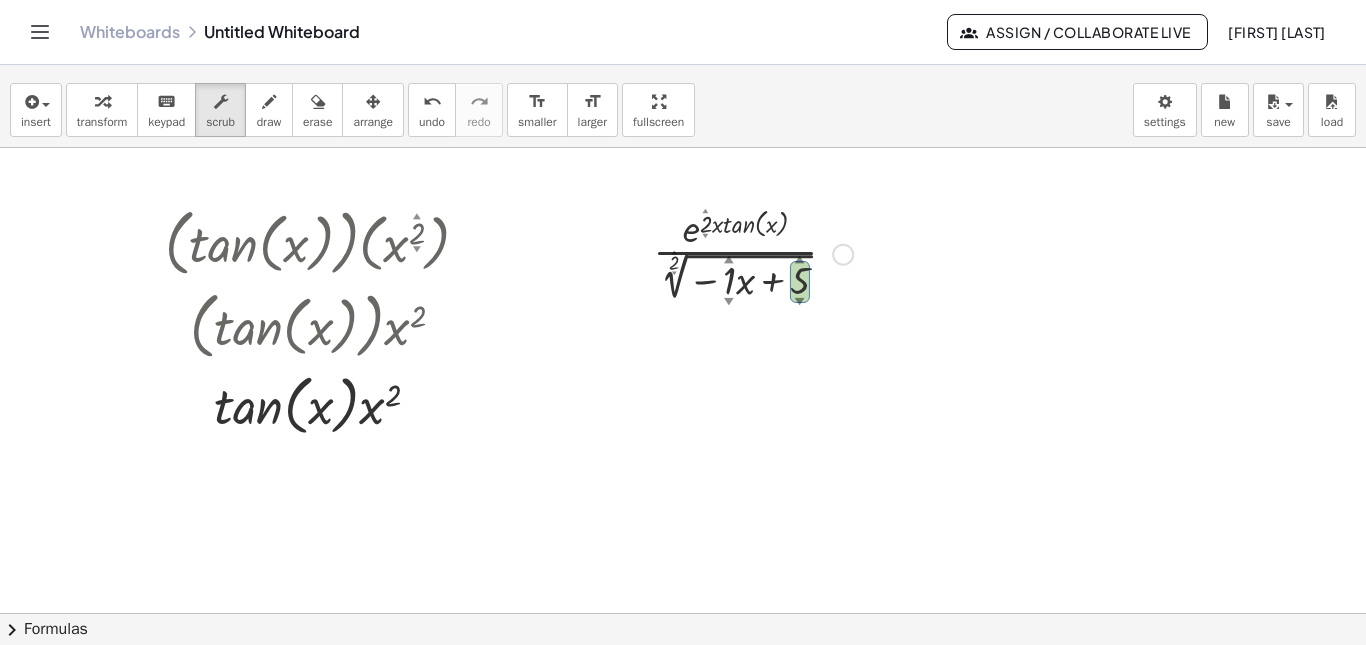 click at bounding box center [753, 252] 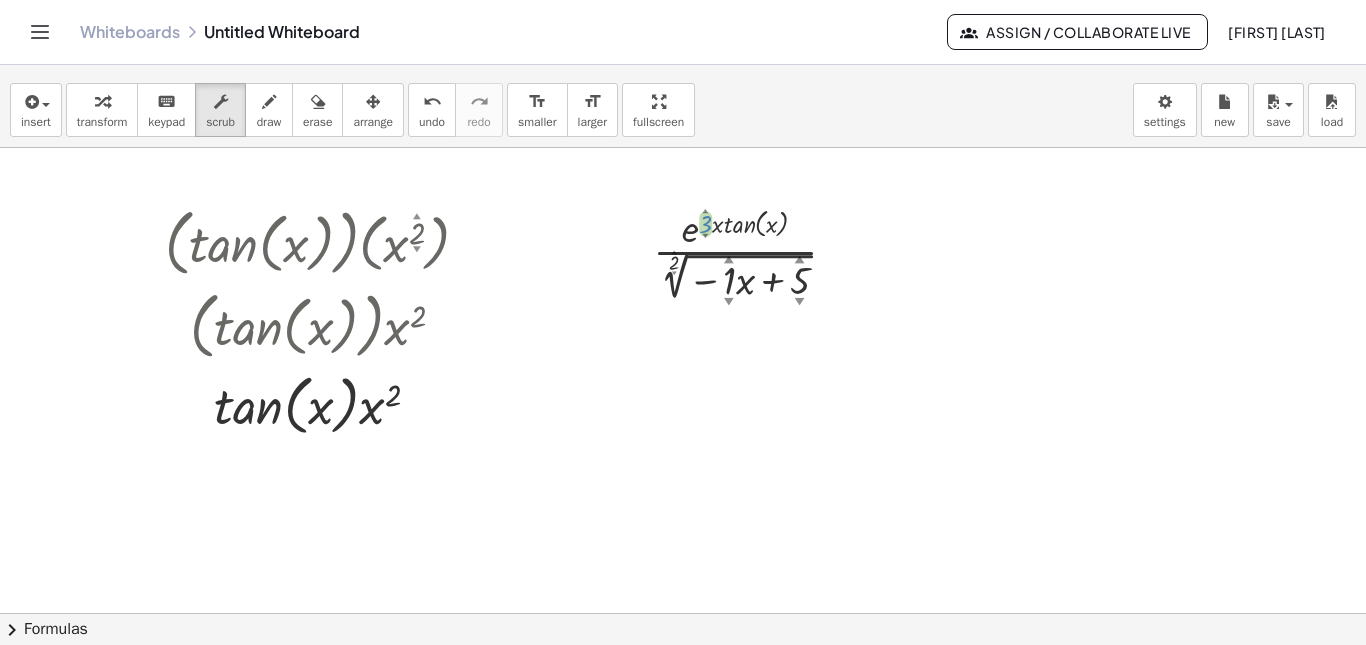 drag, startPoint x: 705, startPoint y: 225, endPoint x: 705, endPoint y: 202, distance: 23 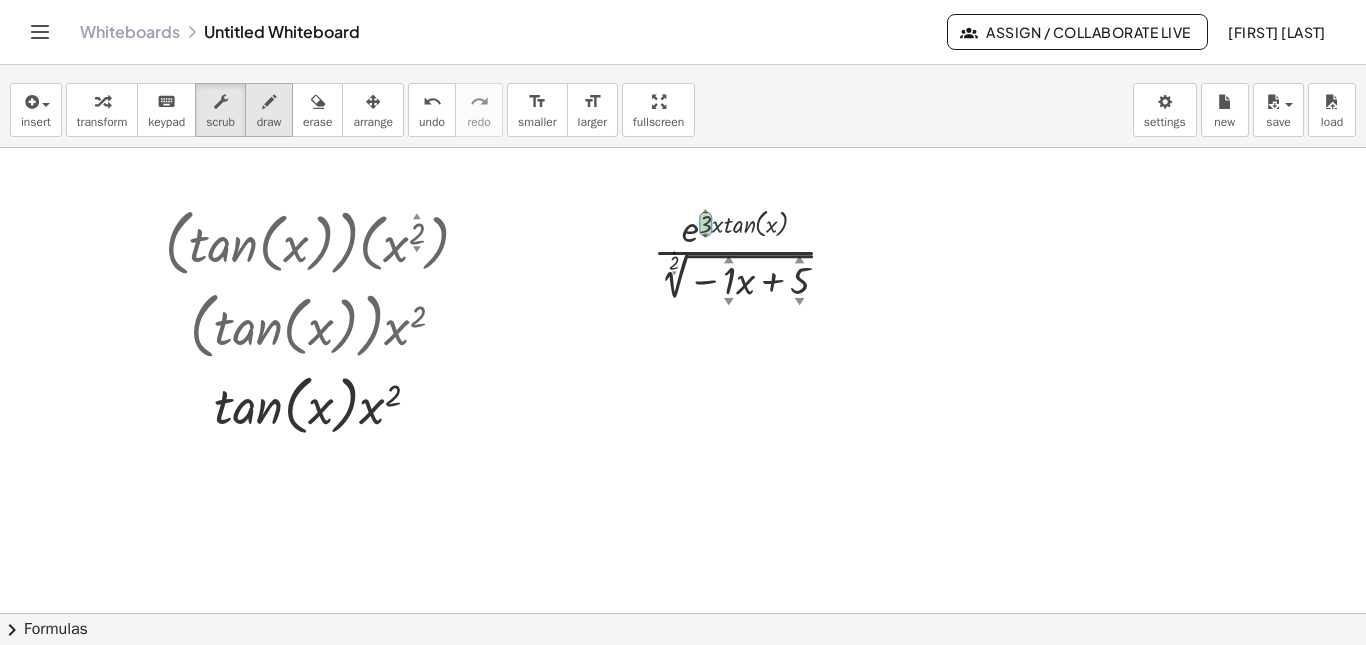 click at bounding box center (269, 101) 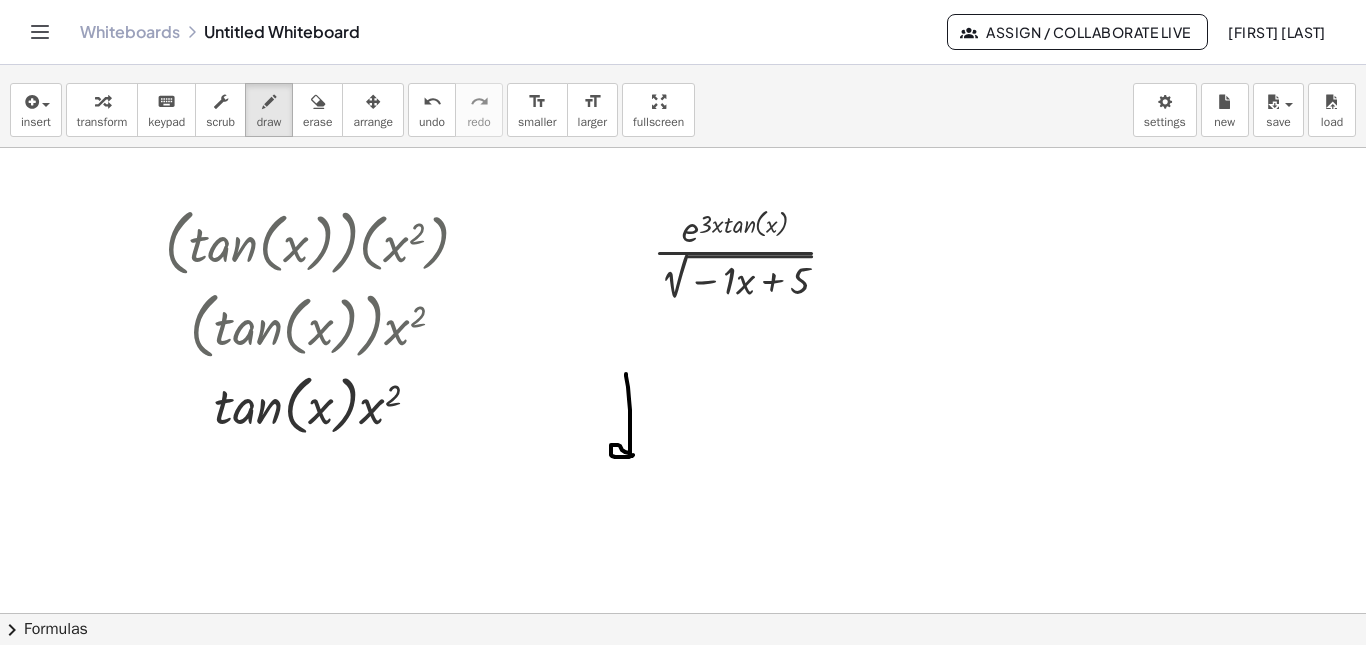 drag, startPoint x: 626, startPoint y: 374, endPoint x: 633, endPoint y: 455, distance: 81.3019 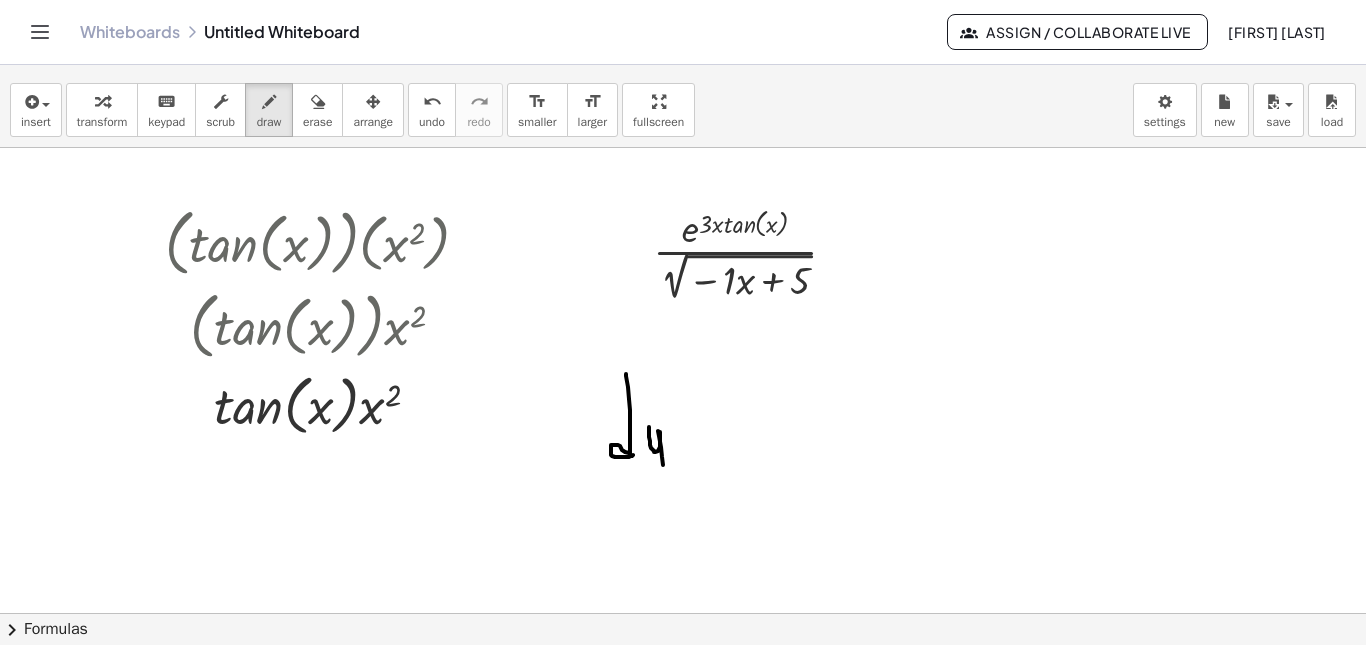 drag, startPoint x: 649, startPoint y: 431, endPoint x: 642, endPoint y: 491, distance: 60.40695 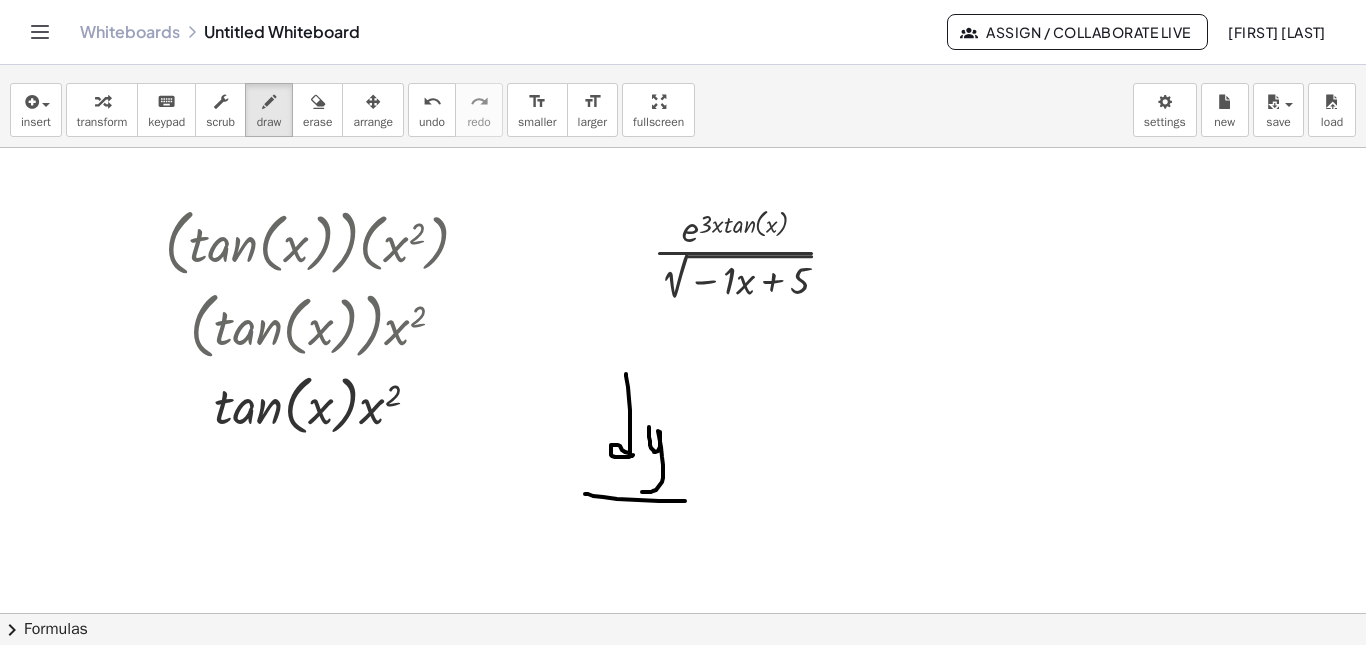 drag, startPoint x: 674, startPoint y: 501, endPoint x: 684, endPoint y: 504, distance: 10.440307 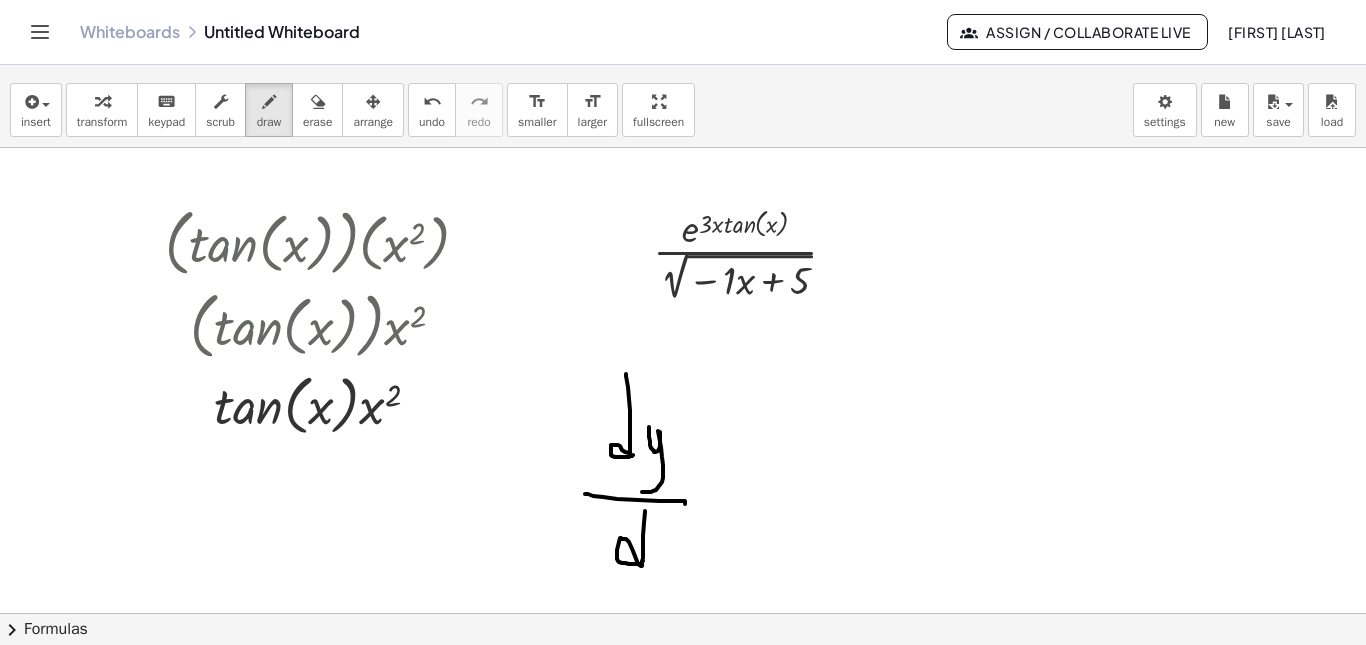 drag, startPoint x: 645, startPoint y: 512, endPoint x: 643, endPoint y: 561, distance: 49.0408 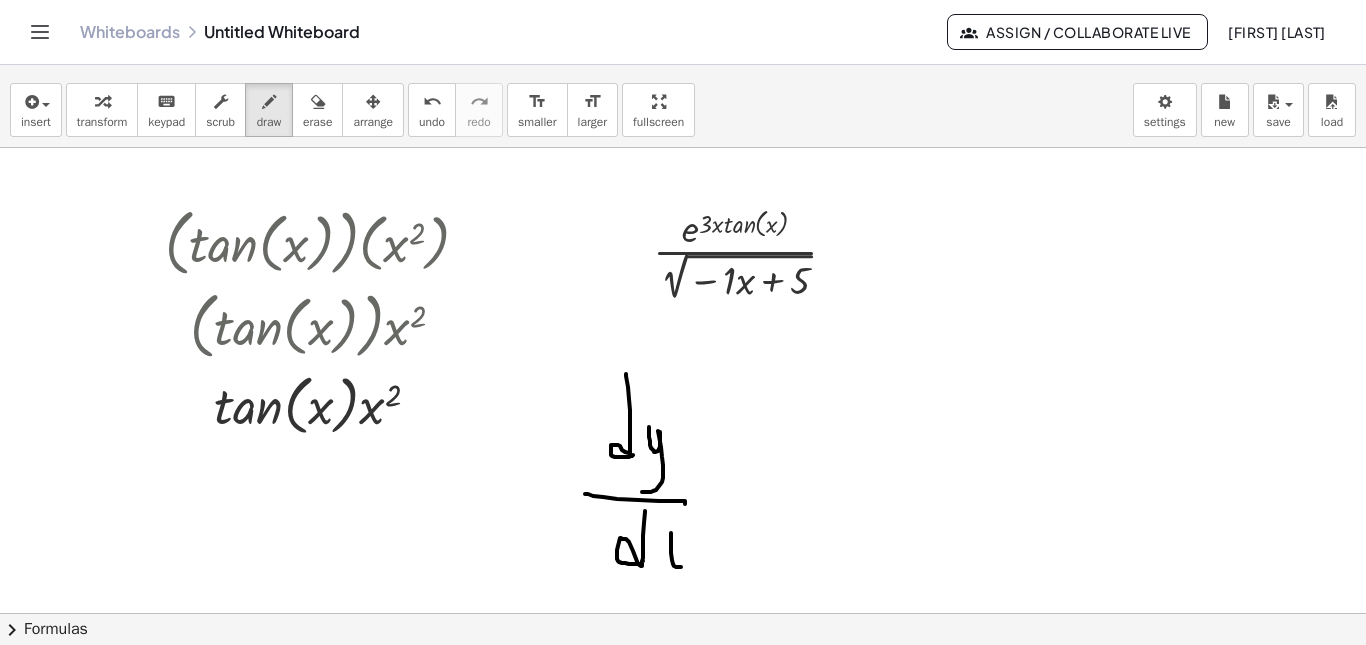 drag, startPoint x: 671, startPoint y: 533, endPoint x: 681, endPoint y: 567, distance: 35.44009 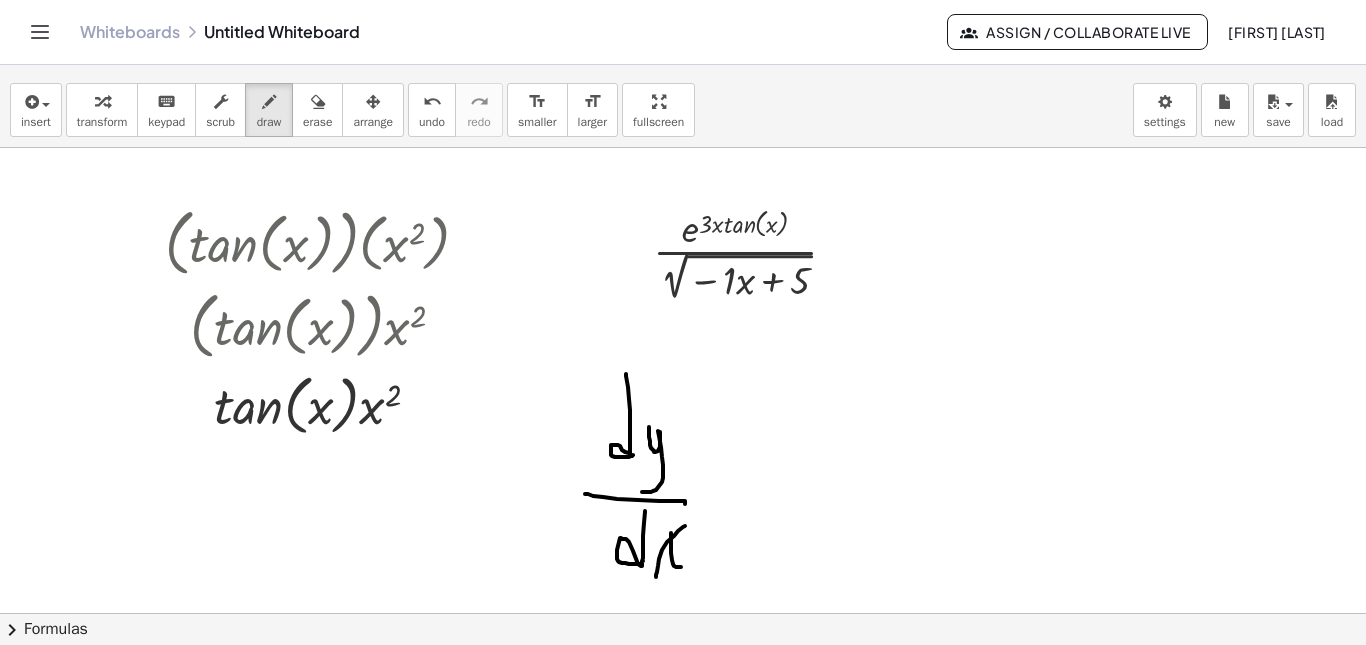 drag, startPoint x: 685, startPoint y: 526, endPoint x: 656, endPoint y: 577, distance: 58.66856 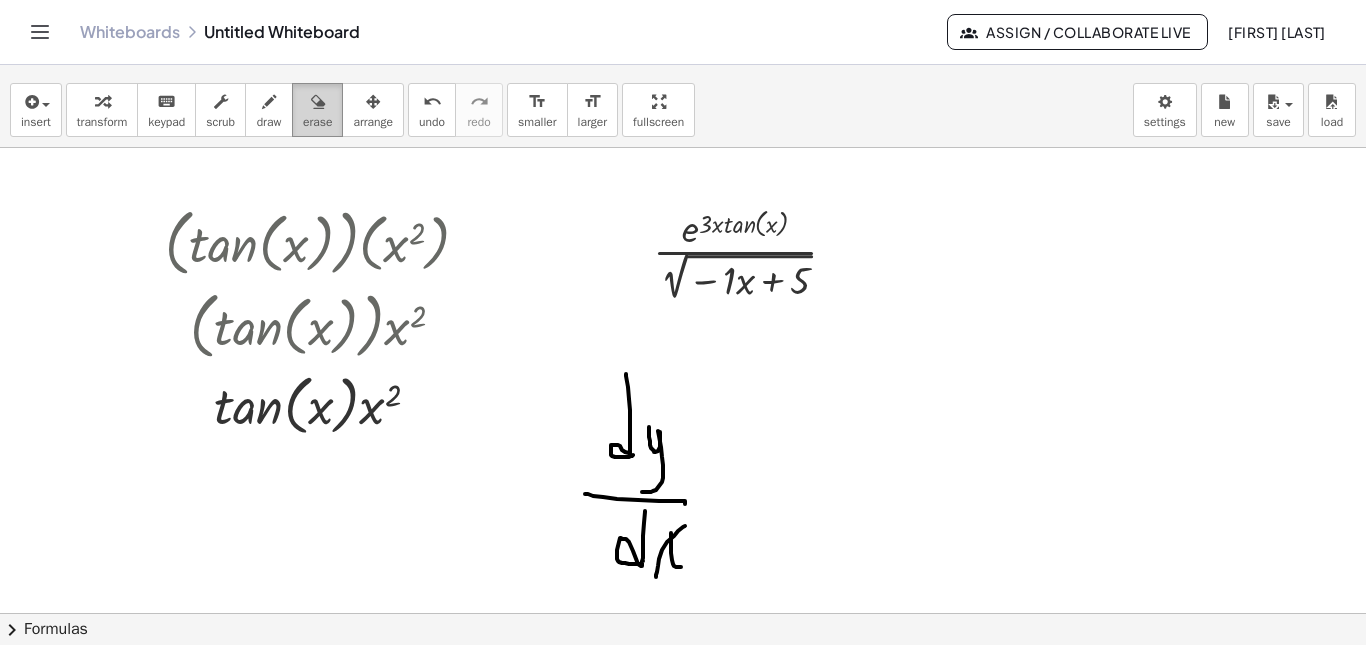 click on "erase" at bounding box center (317, 110) 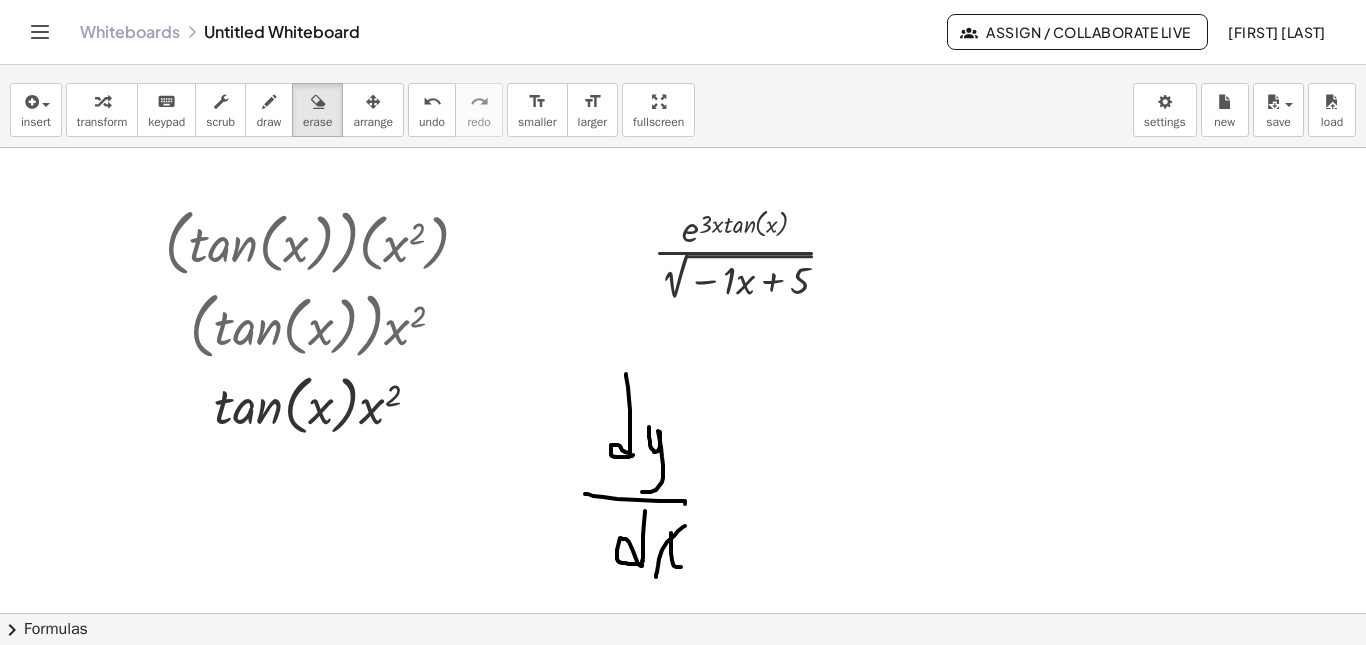 click at bounding box center (683, 613) 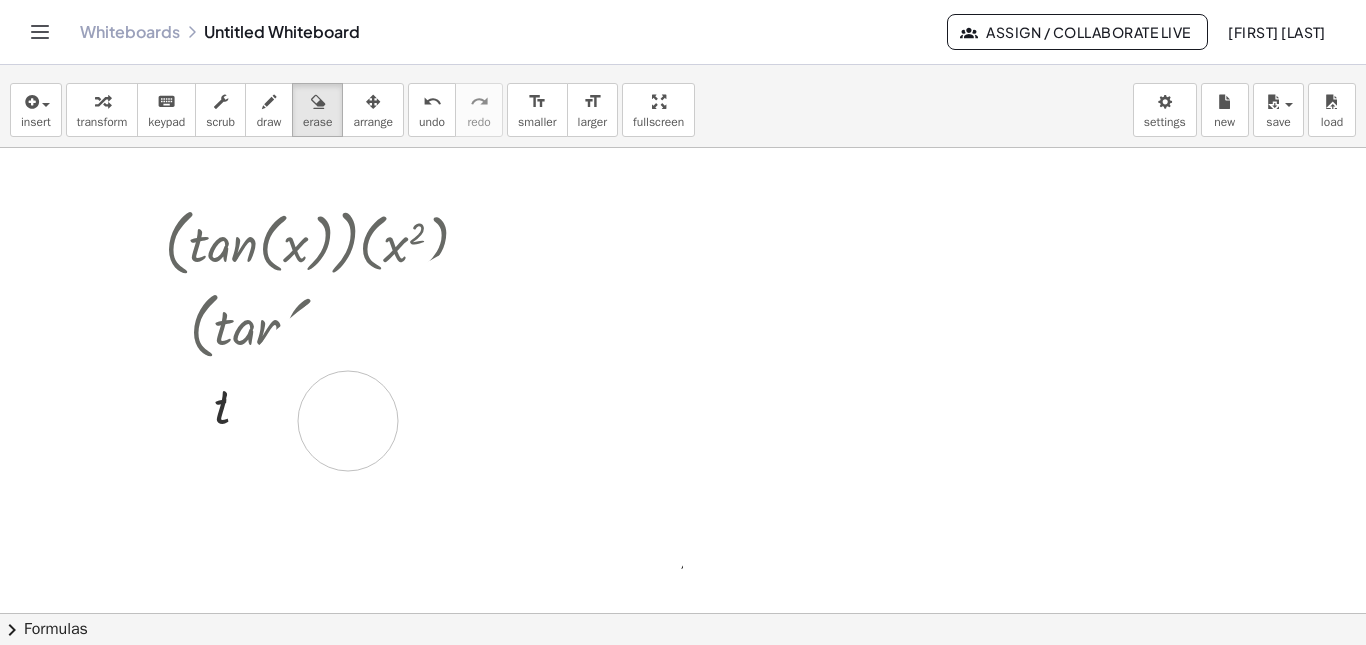 drag, startPoint x: 633, startPoint y: 390, endPoint x: 348, endPoint y: 421, distance: 286.681 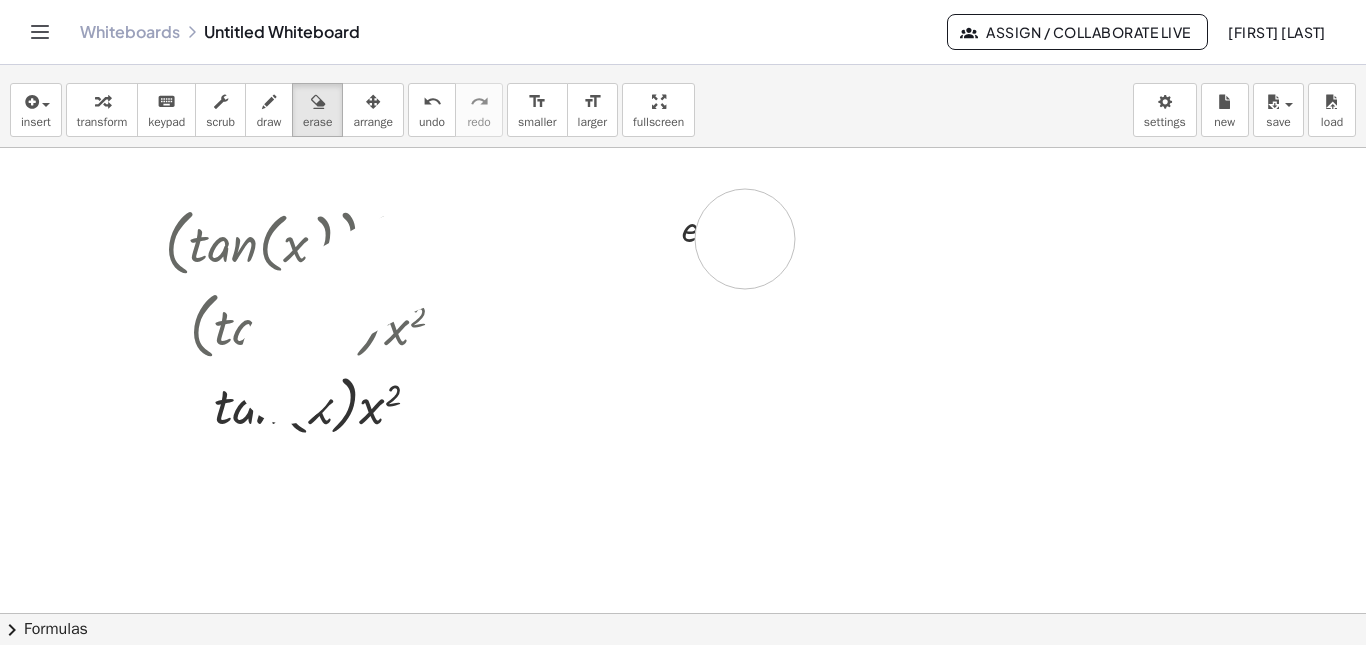 drag, startPoint x: 287, startPoint y: 374, endPoint x: 248, endPoint y: 295, distance: 88.10221 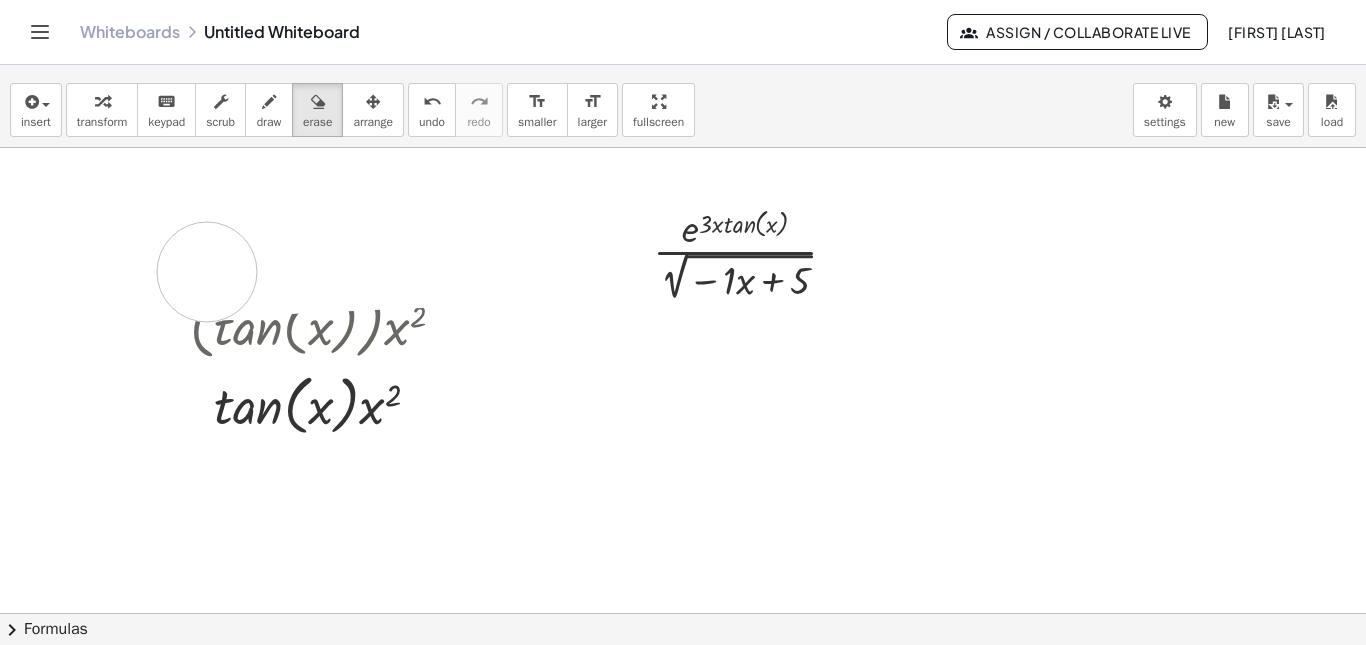 drag, startPoint x: 173, startPoint y: 242, endPoint x: 207, endPoint y: 272, distance: 45.343136 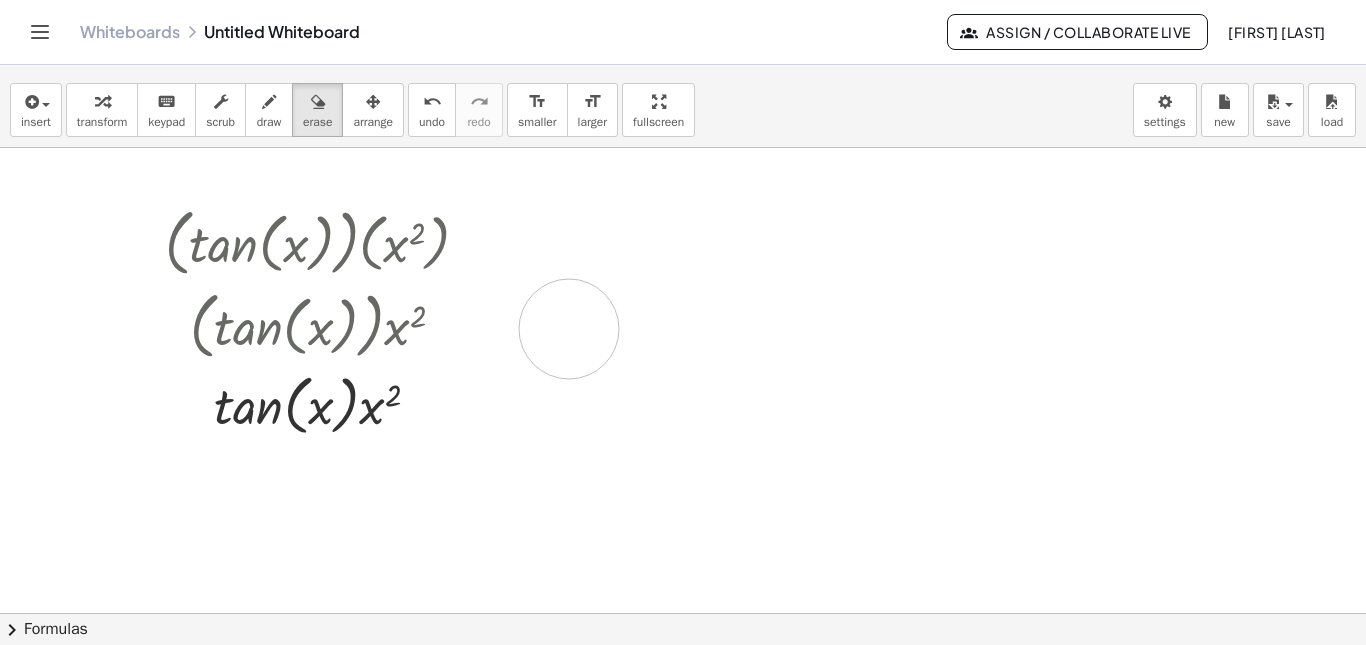 drag, startPoint x: 743, startPoint y: 228, endPoint x: 642, endPoint y: 269, distance: 109.004585 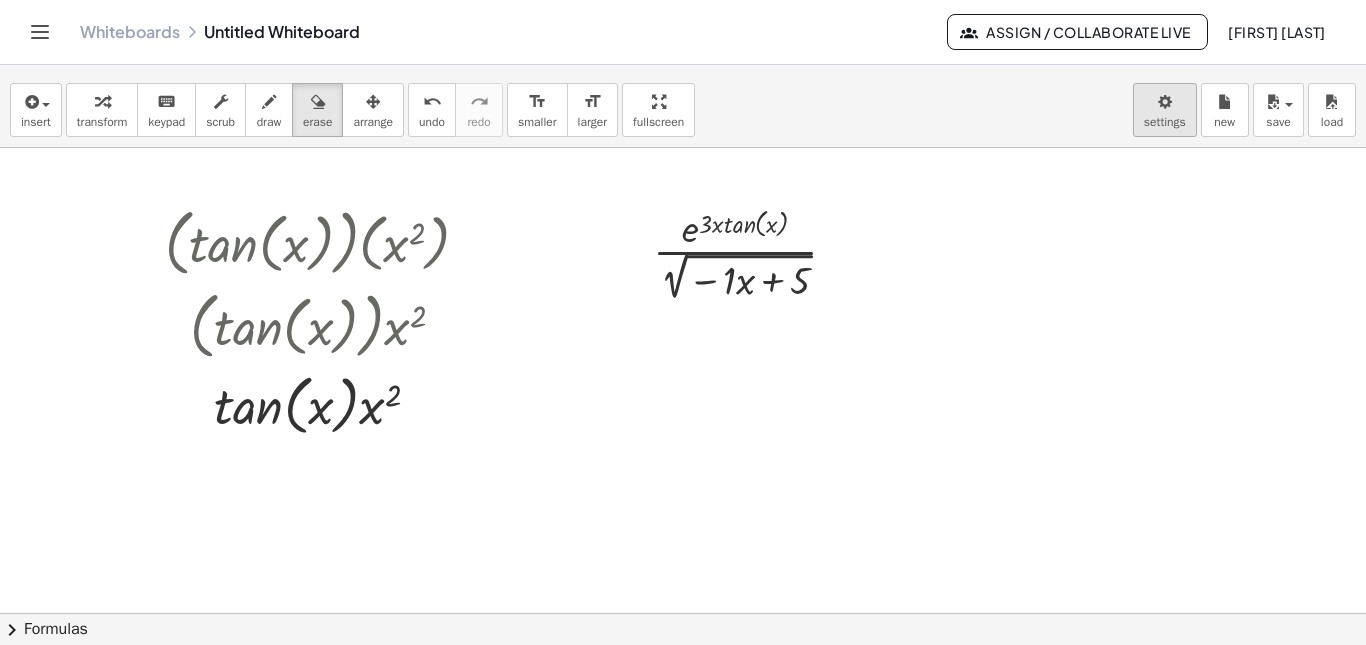 click on "Graspable Math Activities Get Started Activity Bank Assigned Work Classes Whiteboards Go Premium! Reference Account v1.28.2 | Privacy policy © [YEAR] | Graspable, Inc. Whiteboards Untitled Whiteboard Assign / Collaborate Live  [FIRST] [LAST]   insert select one: Math Expression Function Text Youtube Video Graphing Geometry Geometry 3D transform keyboard keypad scrub draw erase arrange undo undo redo redo format_size smaller format_size larger fullscreen load   save new settings · ( tan ( , x ) ) · ( x 2 ) · ( tan ( , x ) ) · x 2 tan ( , x ) · x 2 · · e ( · 3 · x · tan ( , x ) ) · 2 √ ( − · 1 · x + 5 ) × chevron_right  Formulas
Drag one side of a formula onto a highlighted expression on the canvas to apply it.
Quadratic Formula
+ · a · x 2 + · b · x + c = 0
⇔
x = · ( − b ± 2 √ ( + b 2 − · 4 · a · c ) ) · 2 · a
+ x" at bounding box center (683, 322) 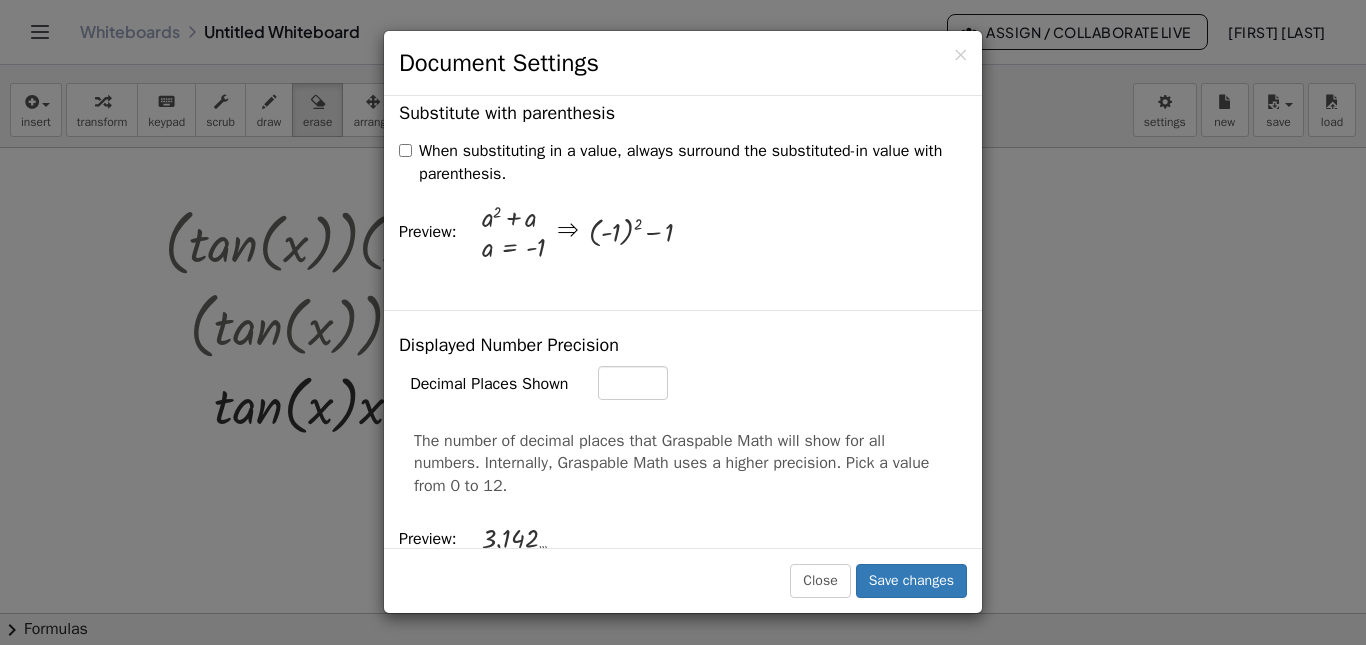scroll, scrollTop: 800, scrollLeft: 0, axis: vertical 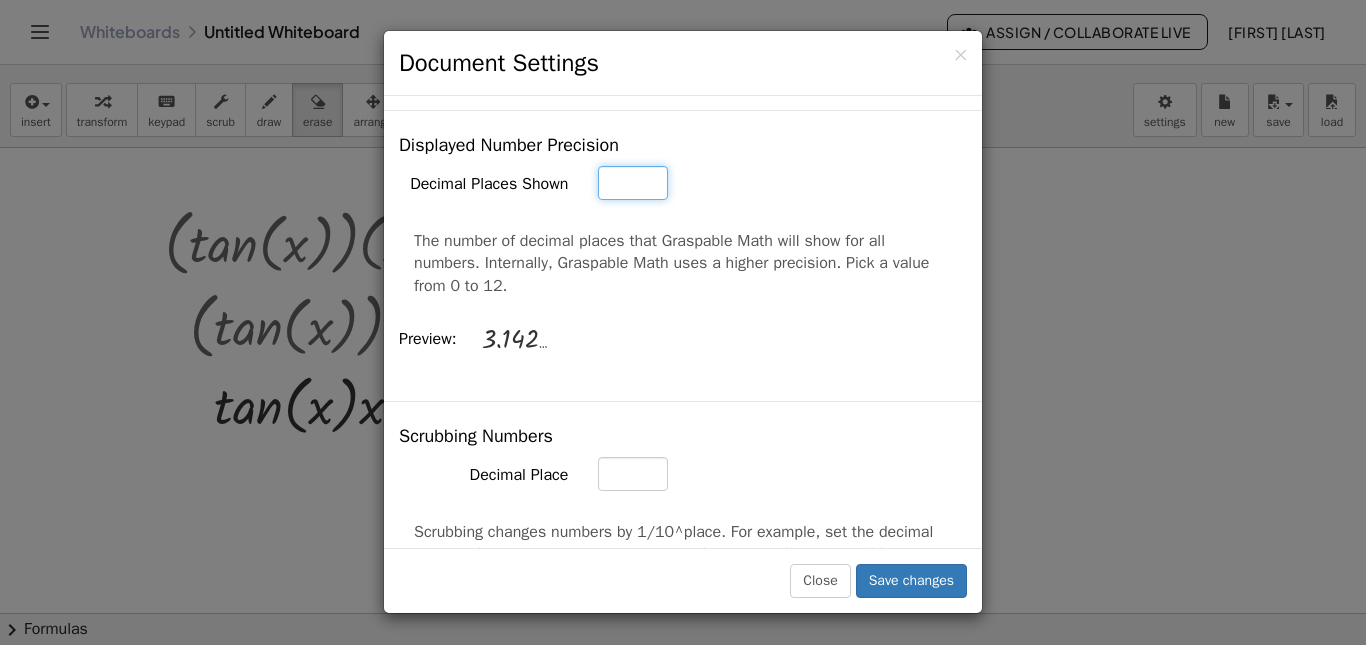type on "*" 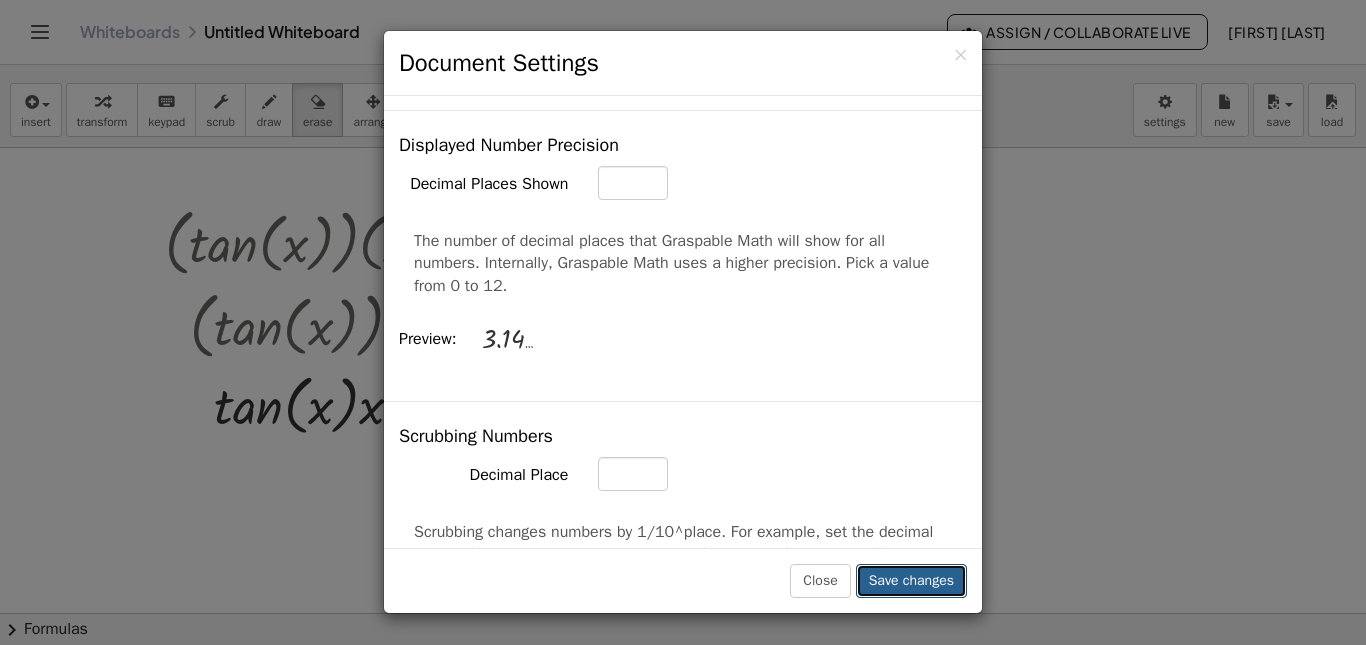click on "Save changes" at bounding box center (911, 581) 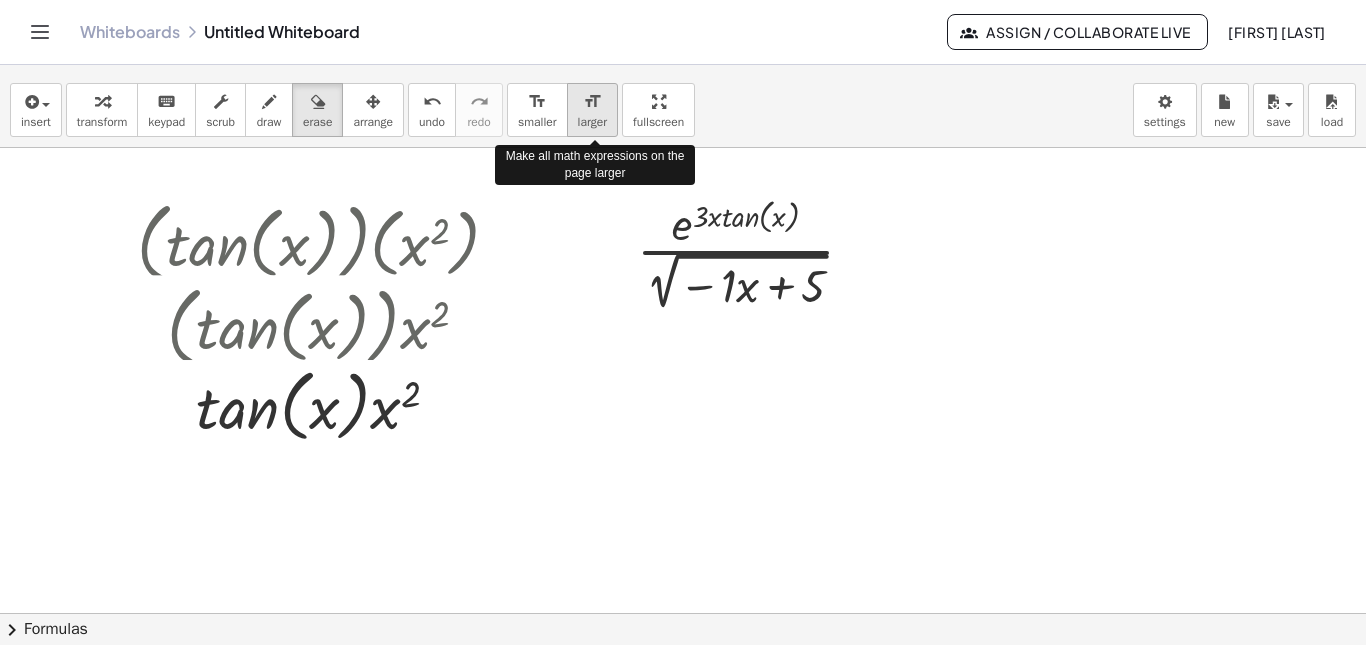 click on "larger" at bounding box center (592, 122) 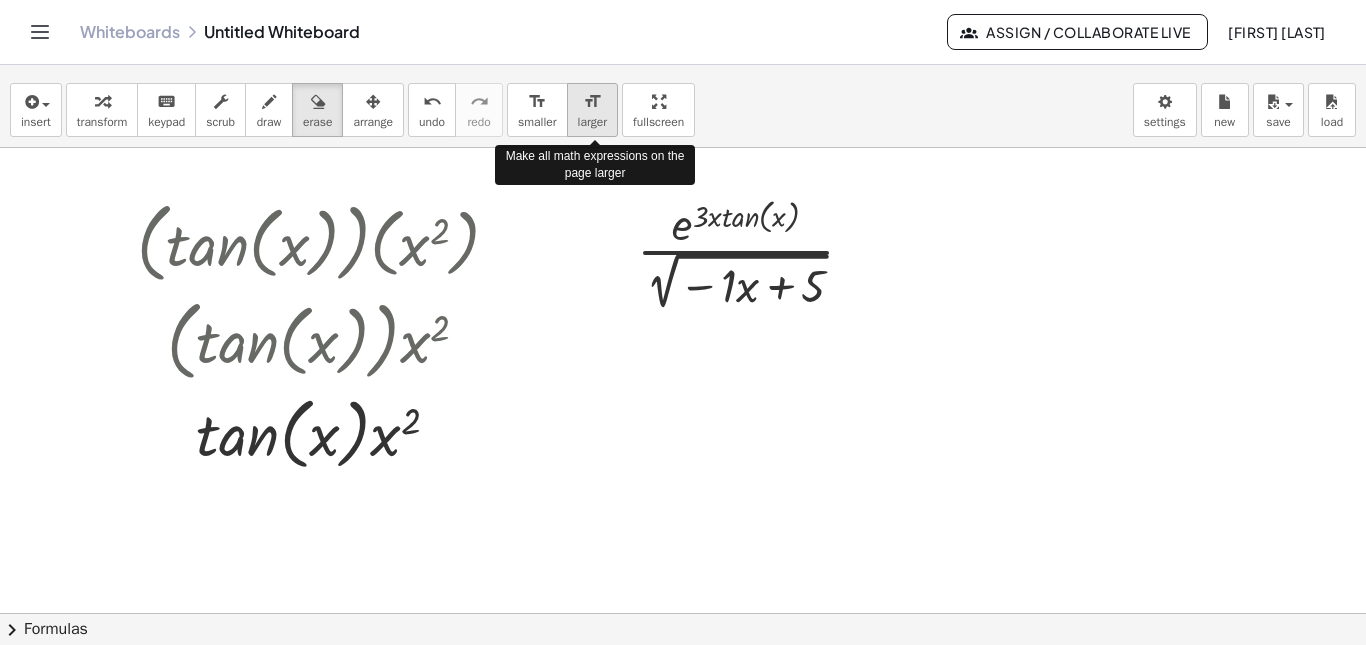 click on "larger" at bounding box center [592, 122] 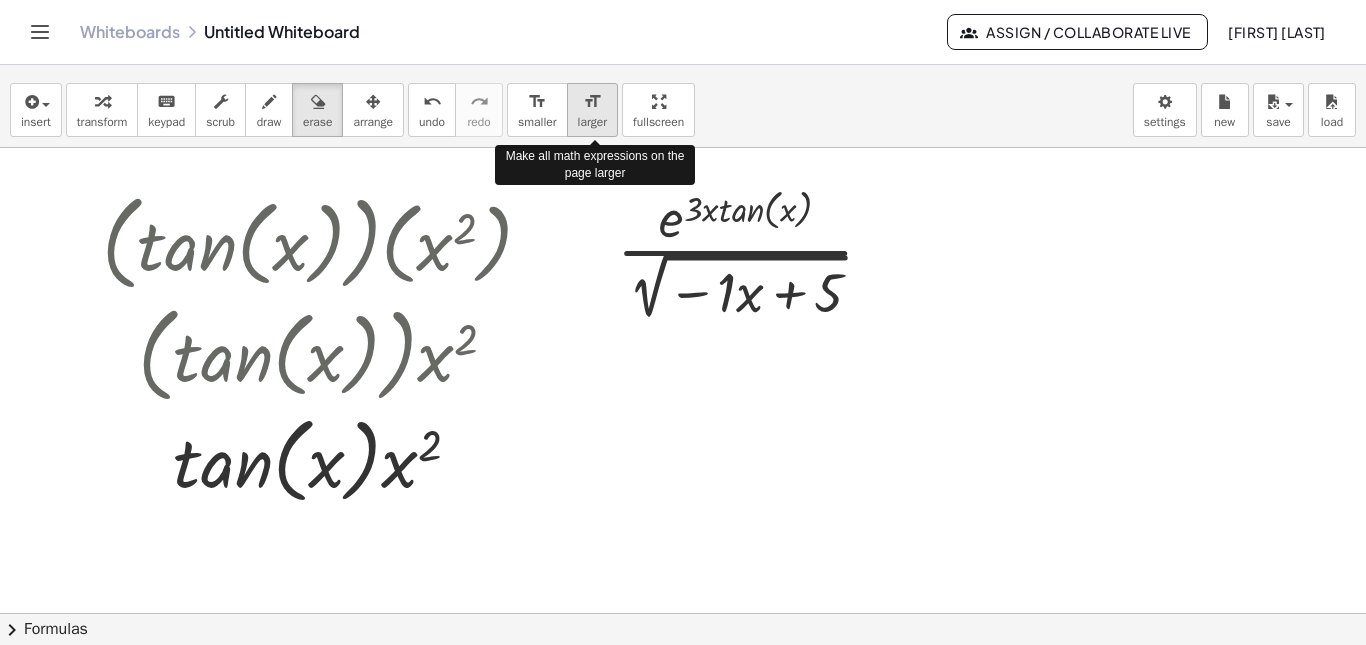 click on "larger" at bounding box center [592, 122] 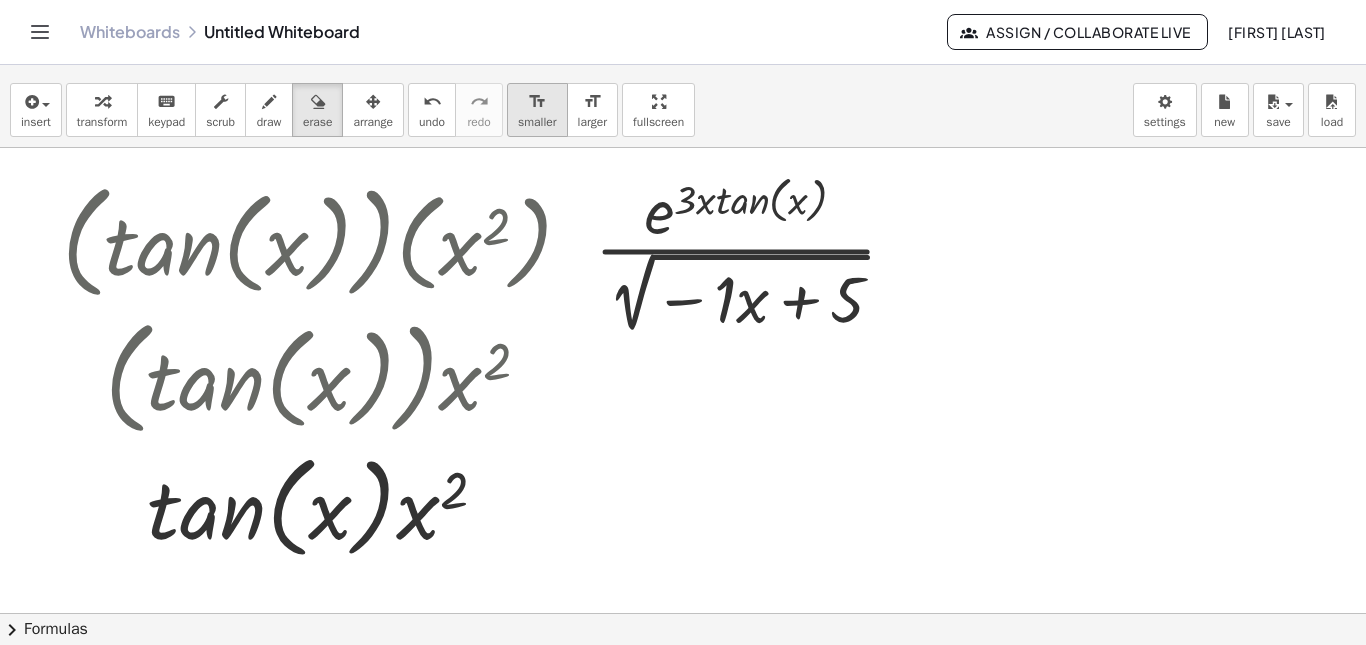 click on "smaller" at bounding box center (537, 122) 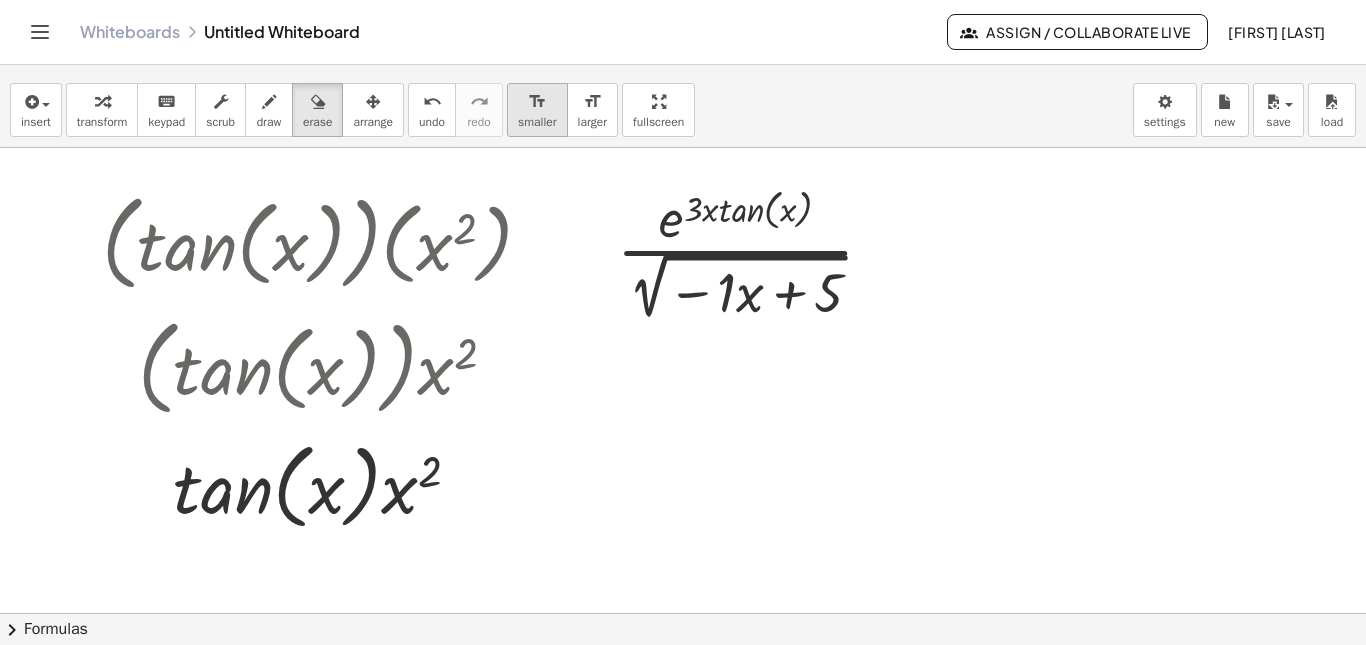 click on "smaller" at bounding box center [537, 122] 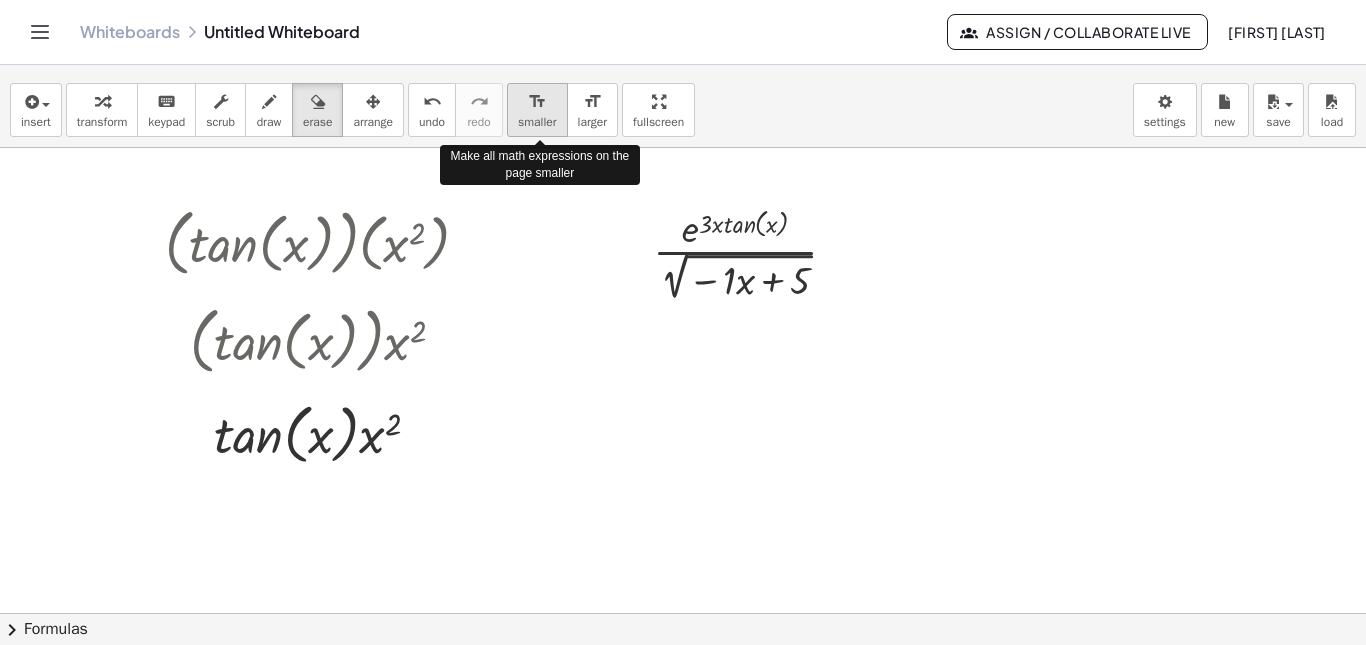 click on "smaller" at bounding box center (537, 122) 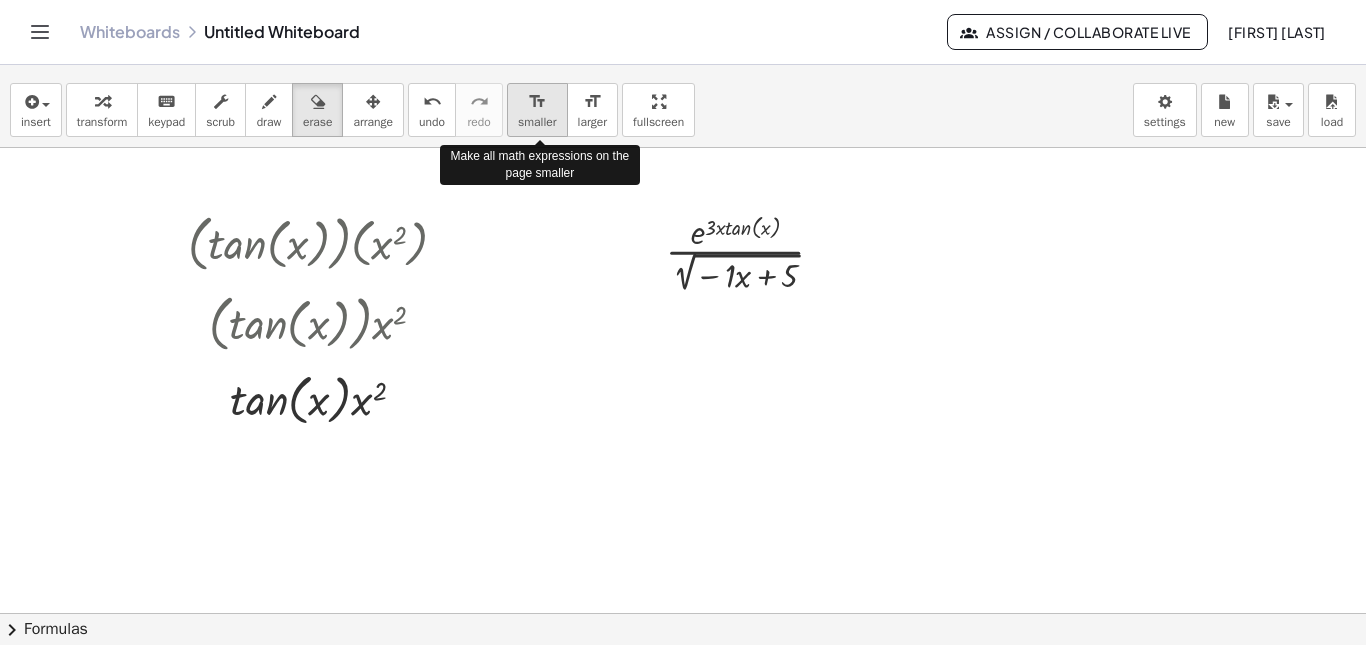 click on "smaller" at bounding box center [537, 122] 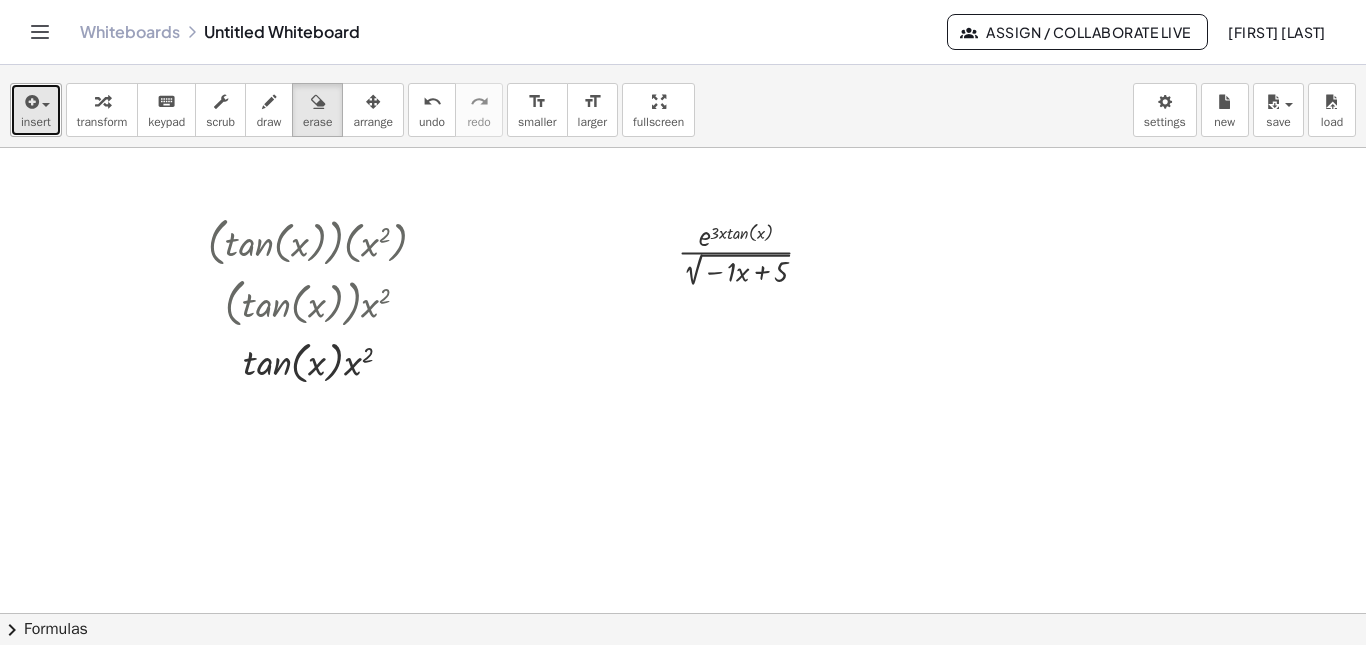 click on "insert" at bounding box center (36, 122) 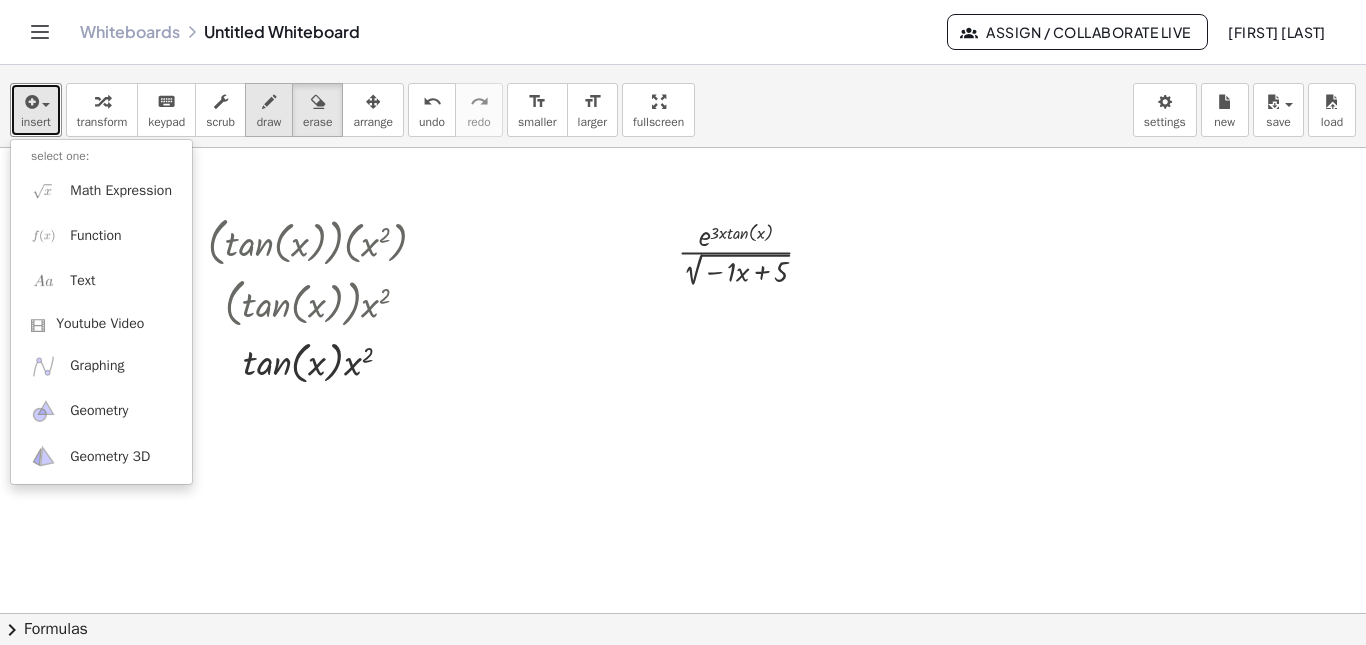 click on "draw" at bounding box center (269, 122) 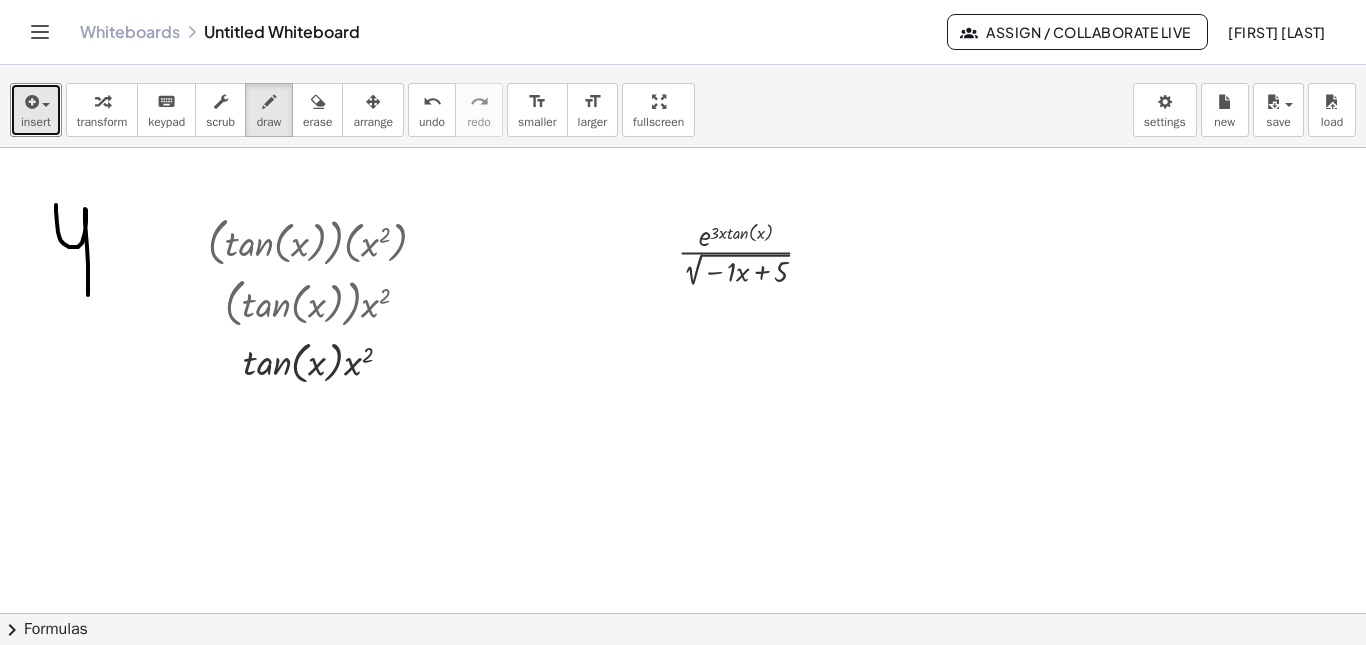 drag, startPoint x: 56, startPoint y: 205, endPoint x: 71, endPoint y: 297, distance: 93.214806 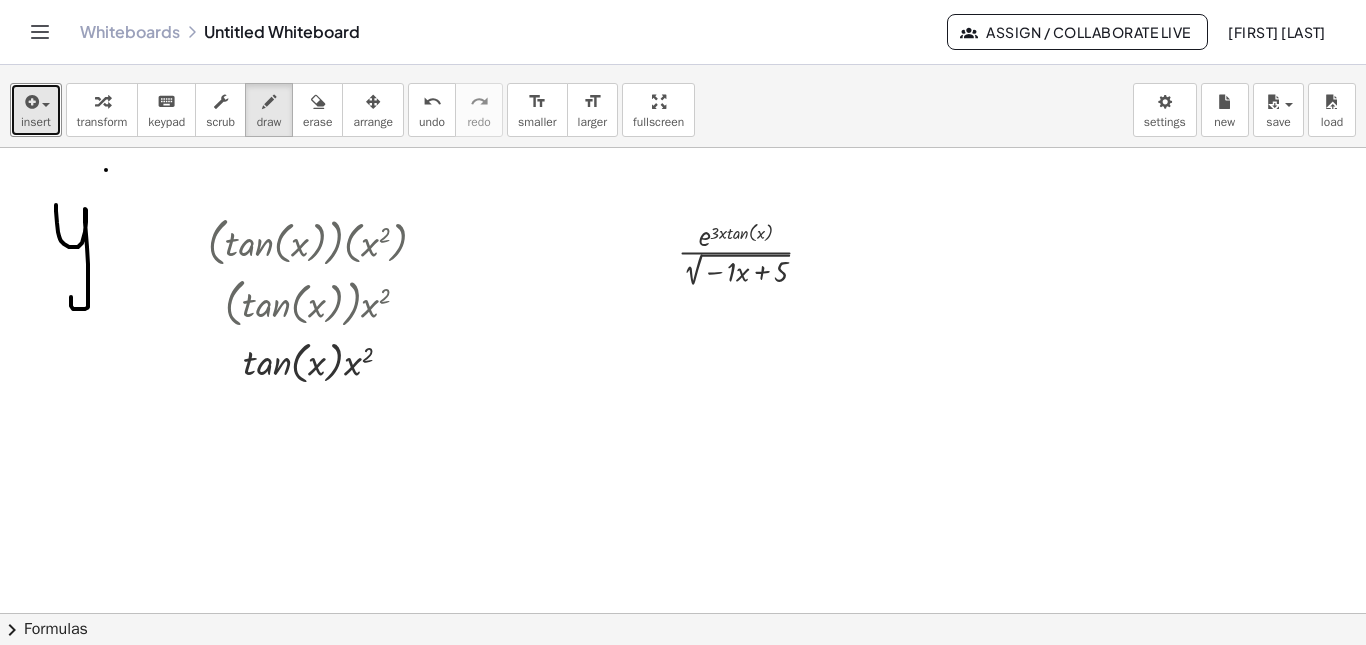 drag, startPoint x: 106, startPoint y: 170, endPoint x: 115, endPoint y: 234, distance: 64.629715 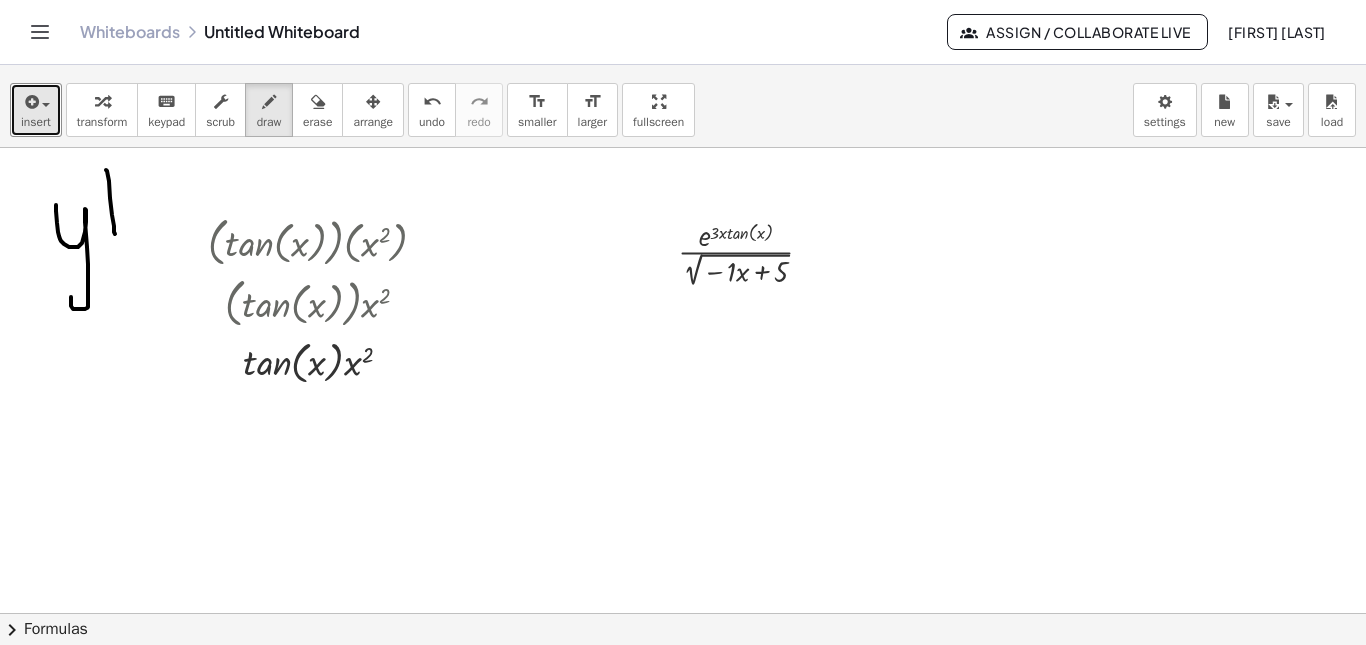 click at bounding box center (683, 613) 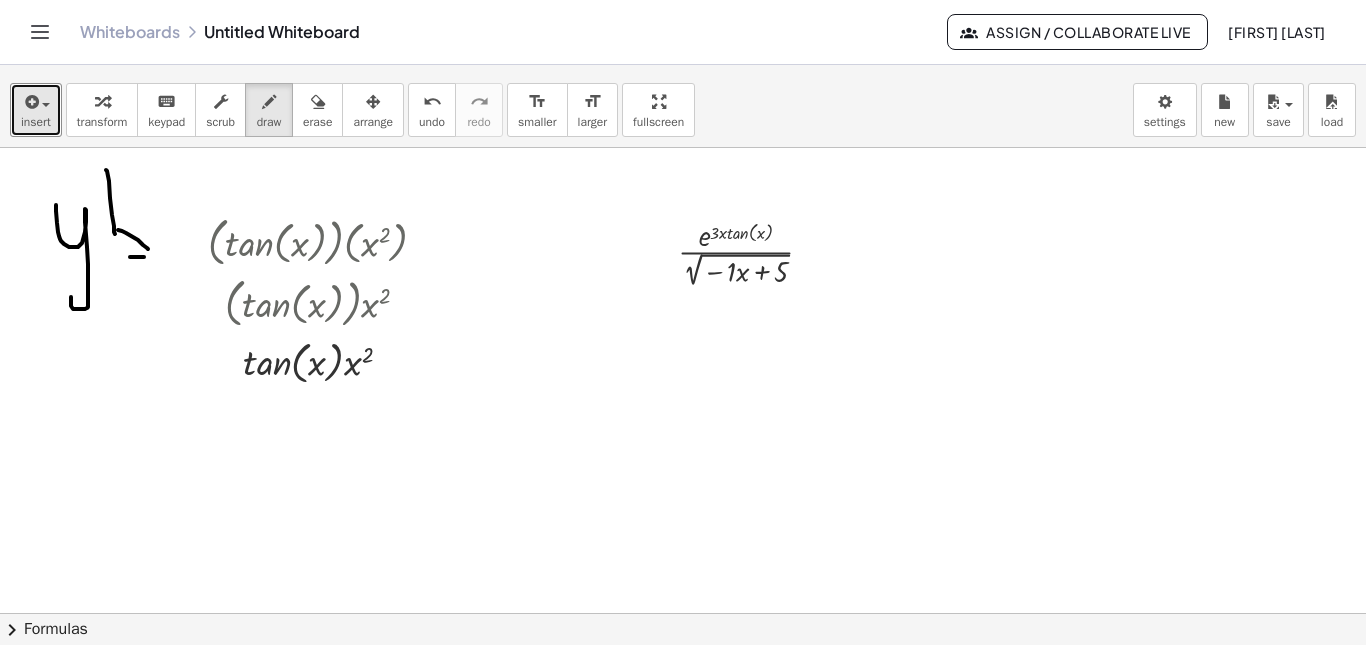 drag, startPoint x: 130, startPoint y: 257, endPoint x: 163, endPoint y: 259, distance: 33.06055 